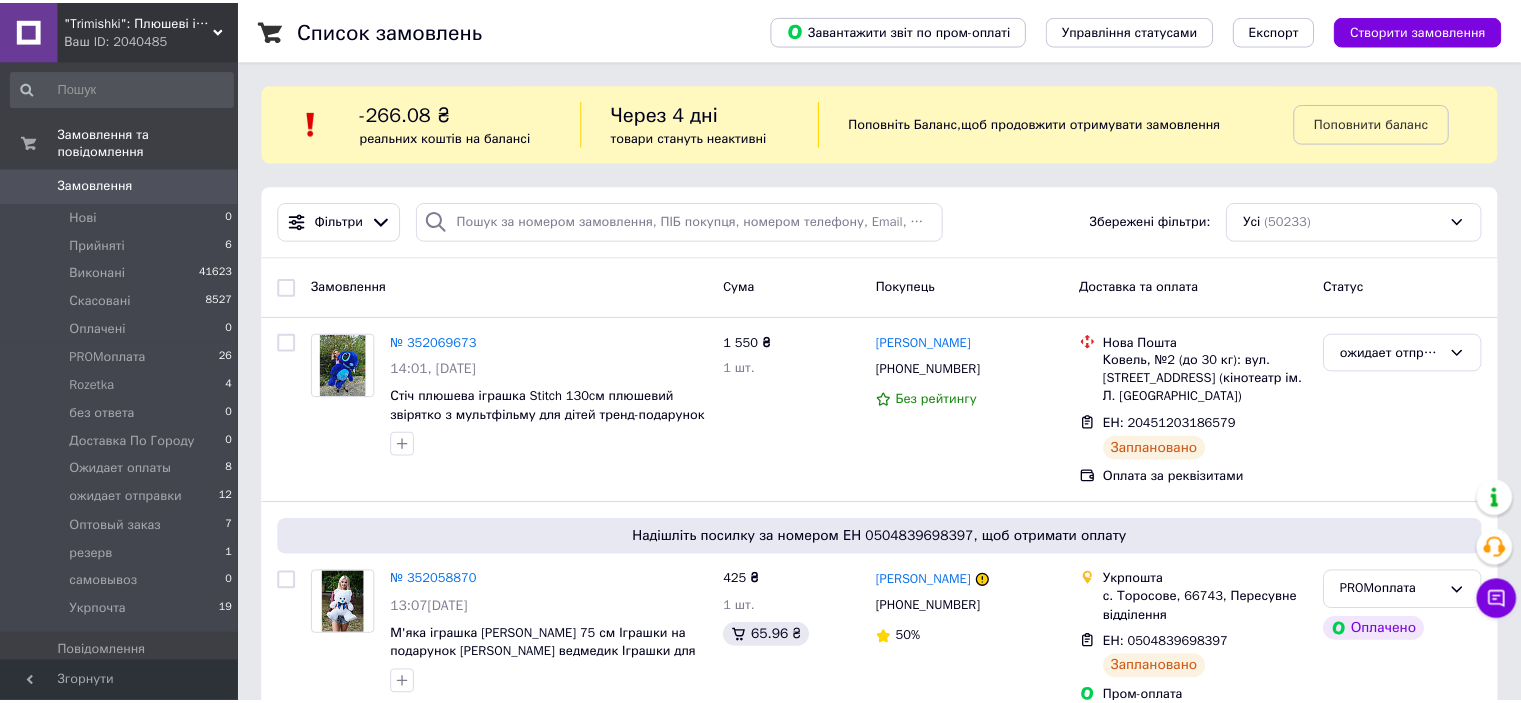 scroll, scrollTop: 0, scrollLeft: 0, axis: both 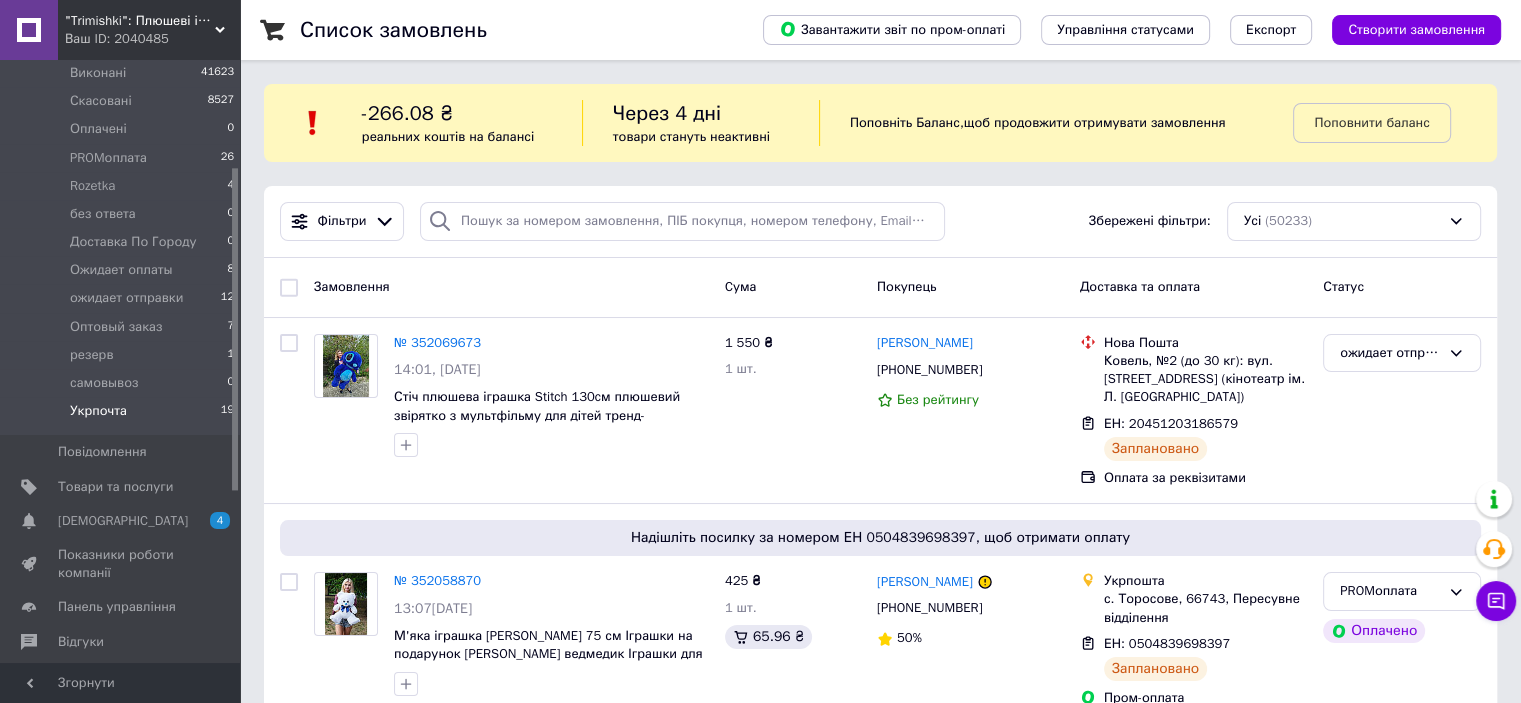 click on "Укрпочта" at bounding box center (98, 411) 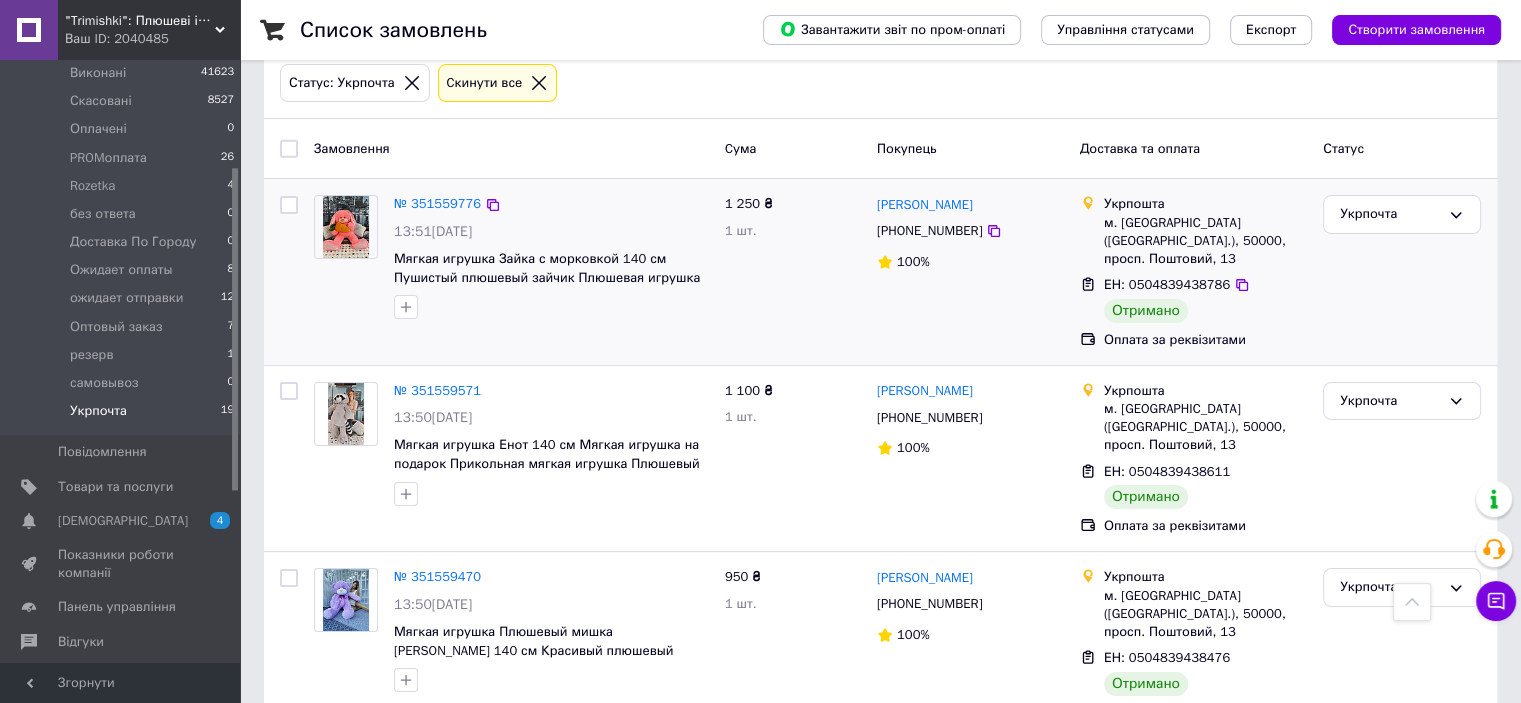scroll, scrollTop: 0, scrollLeft: 0, axis: both 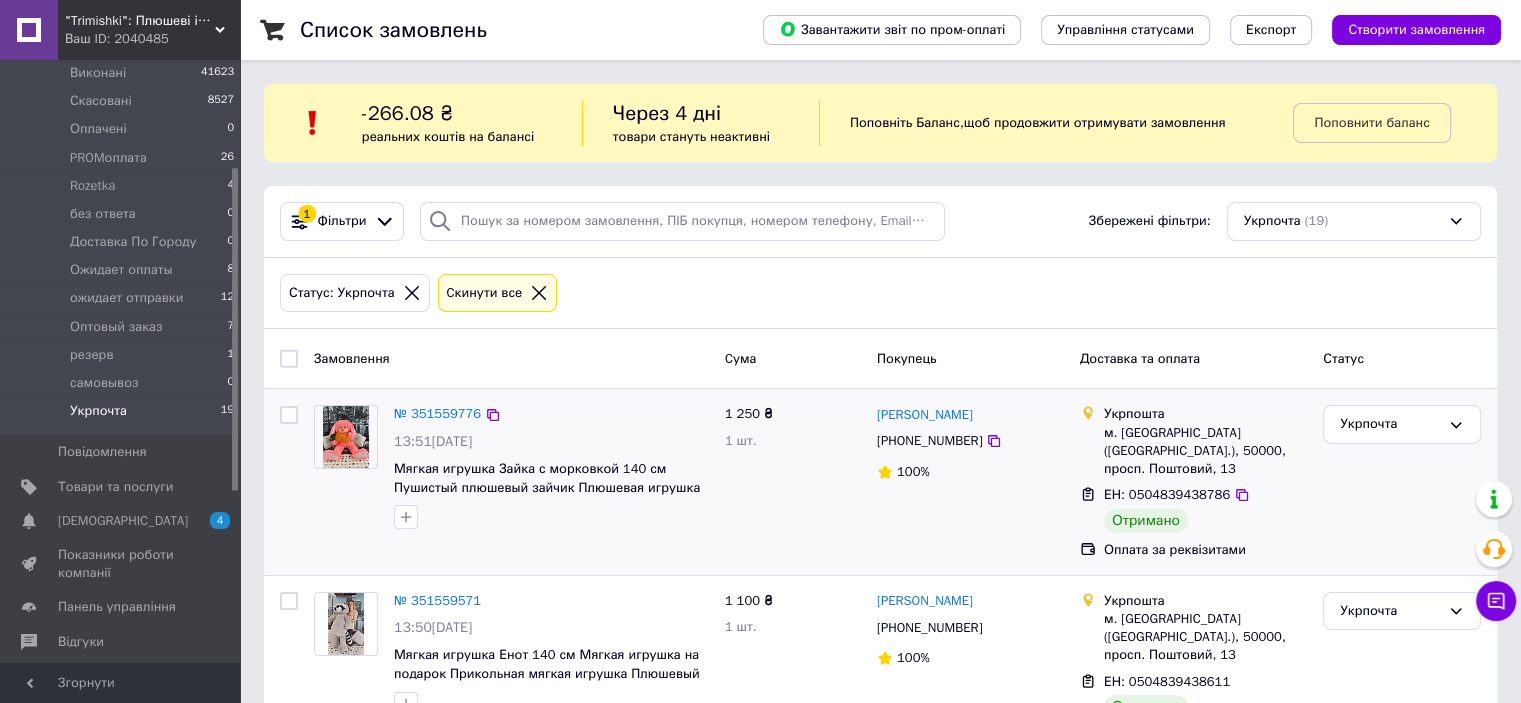 click at bounding box center [289, 415] 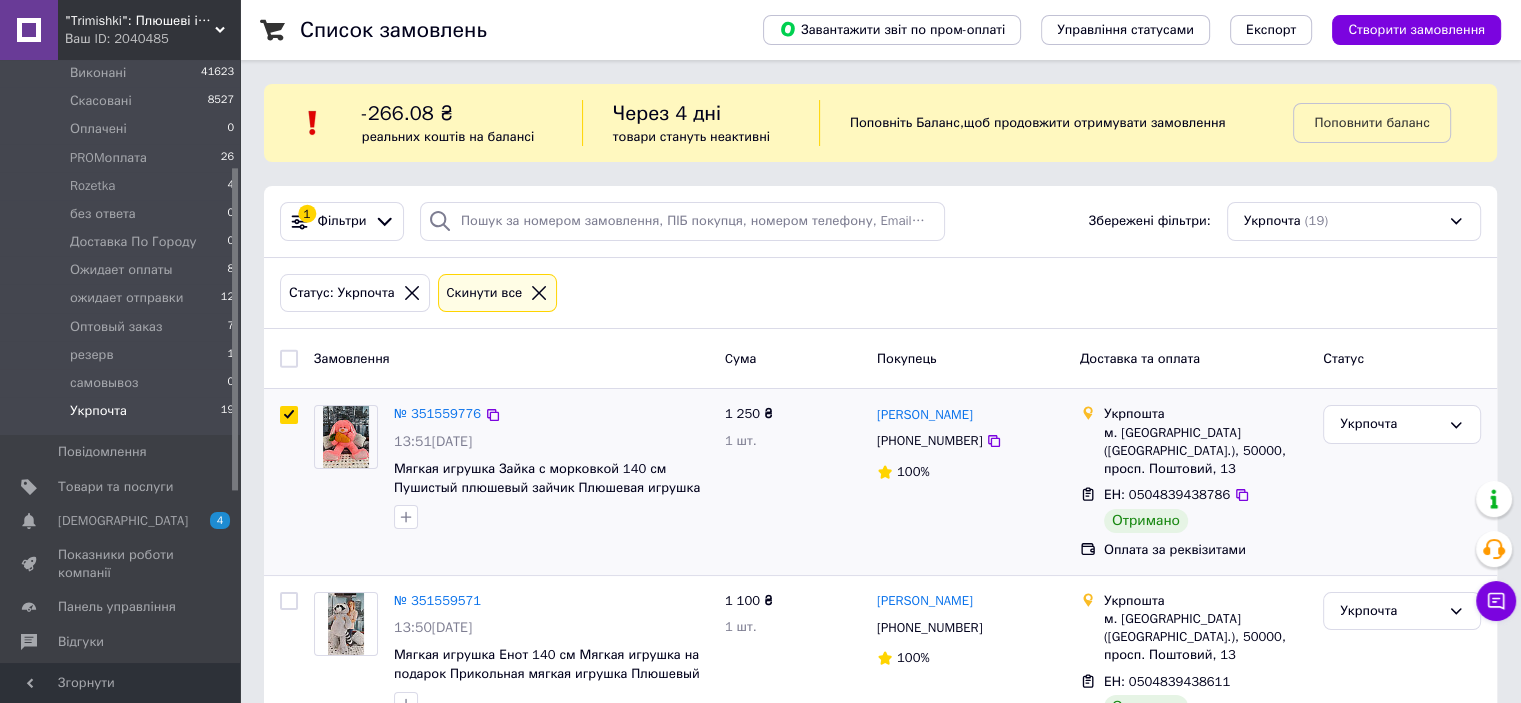 checkbox on "true" 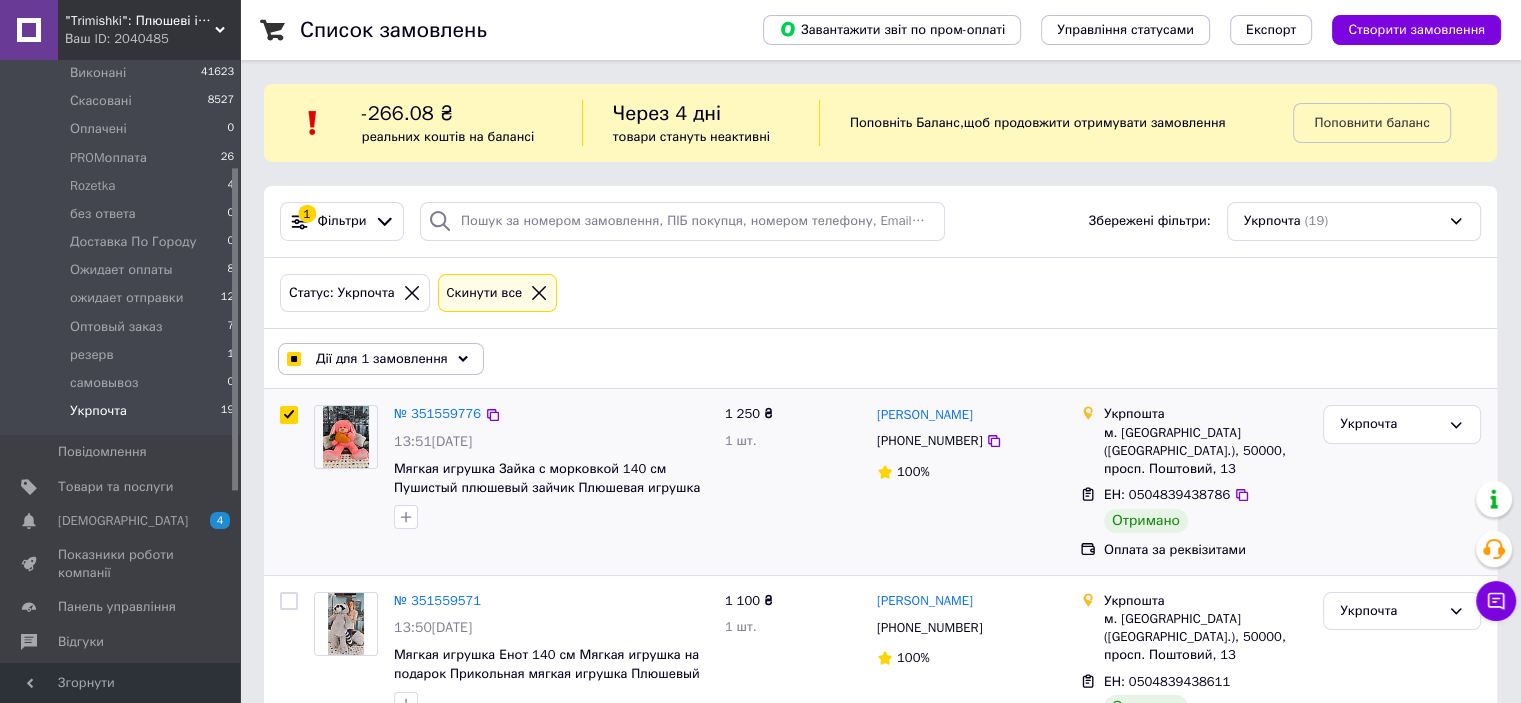 scroll, scrollTop: 300, scrollLeft: 0, axis: vertical 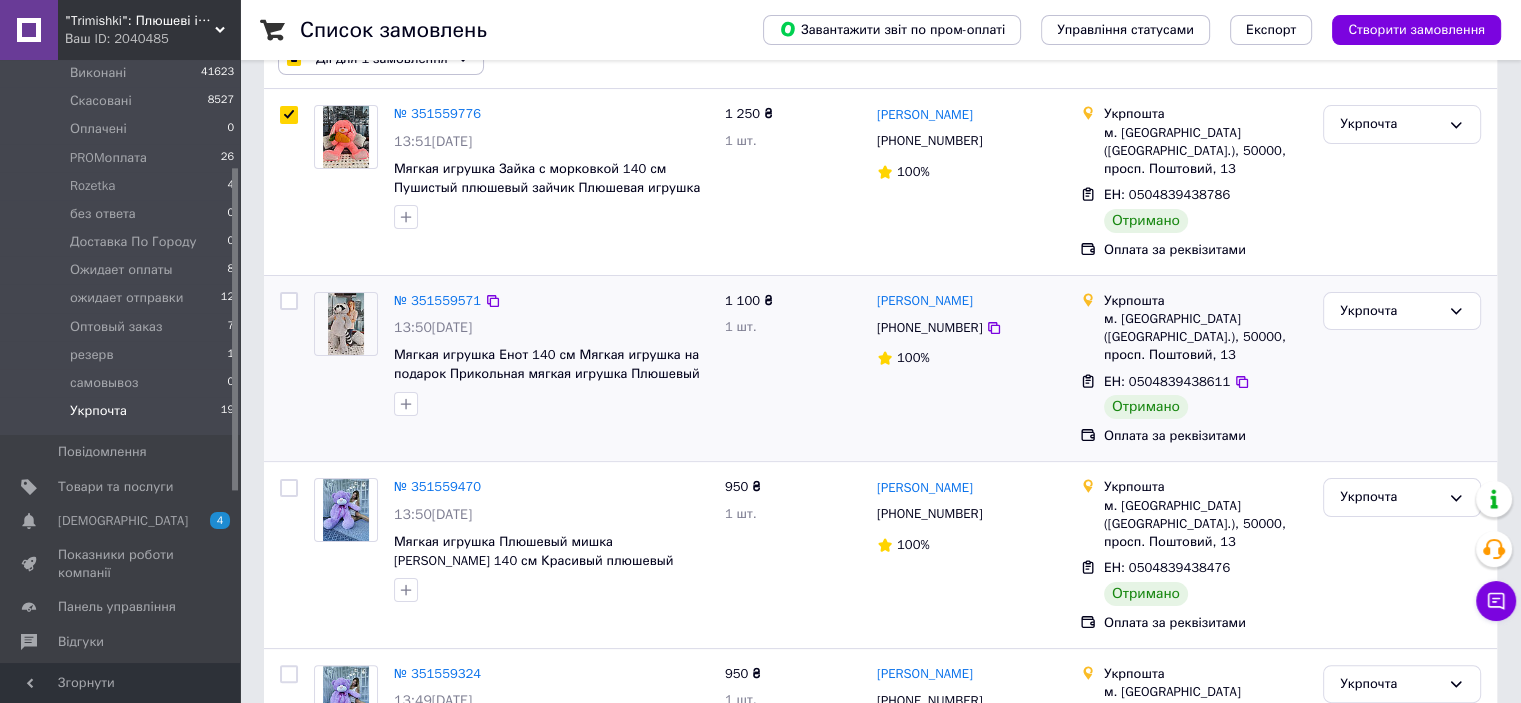 click at bounding box center (289, 301) 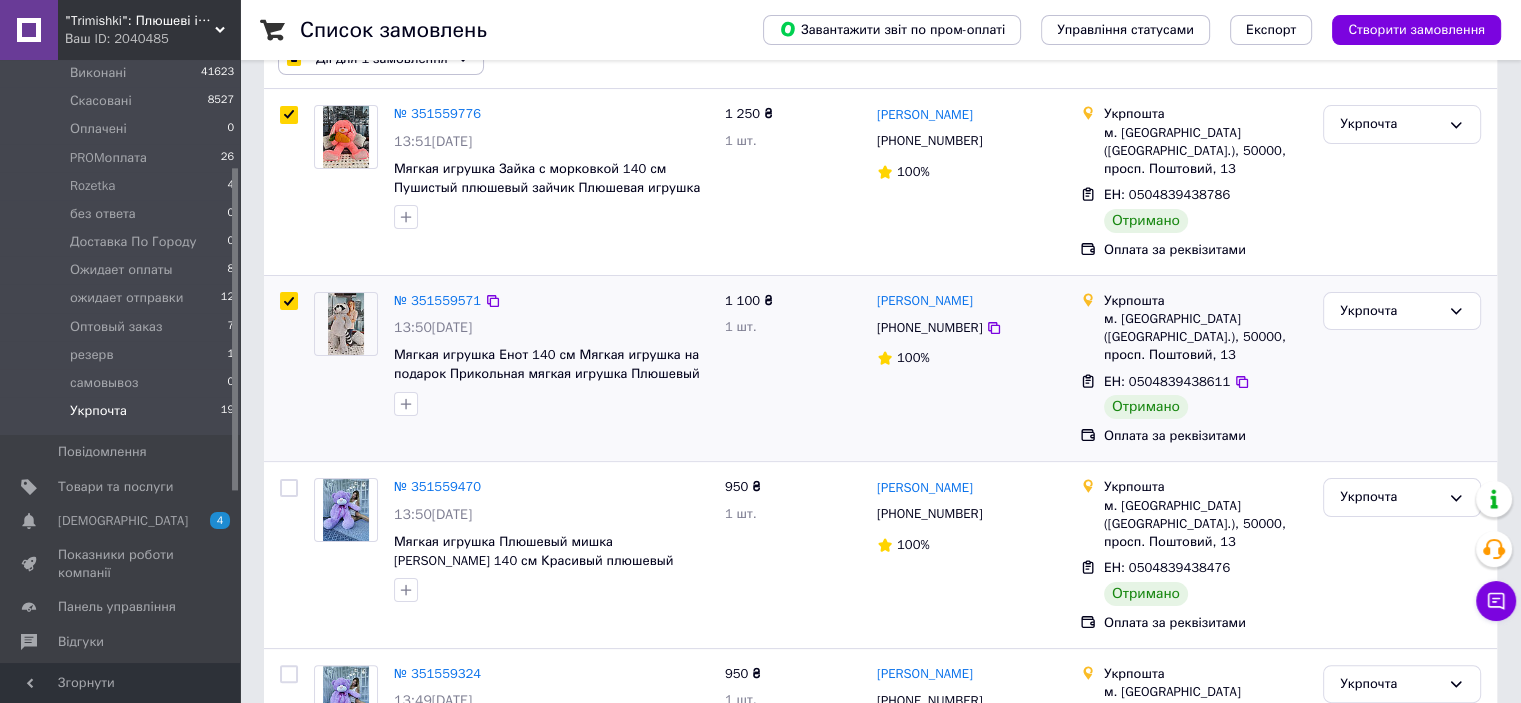 checkbox on "true" 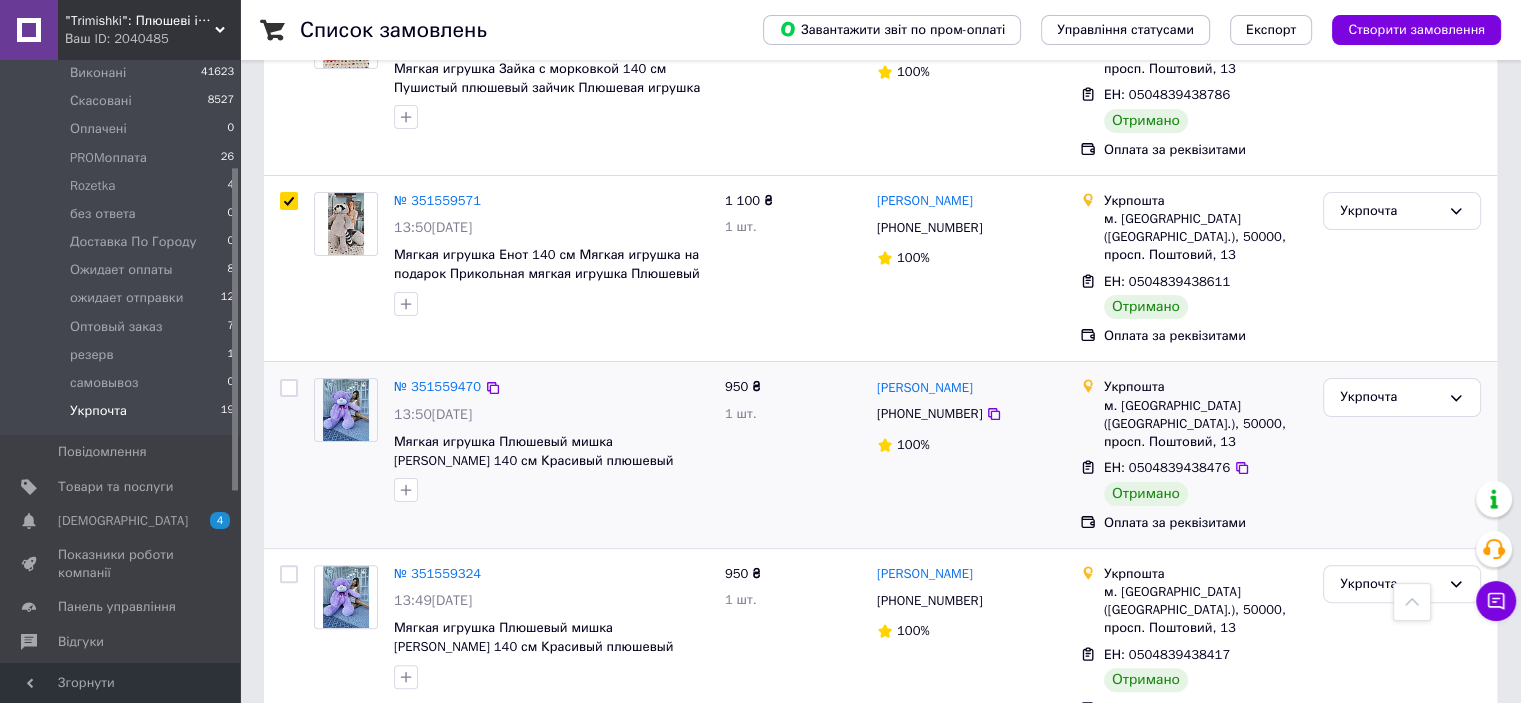 click at bounding box center (289, 388) 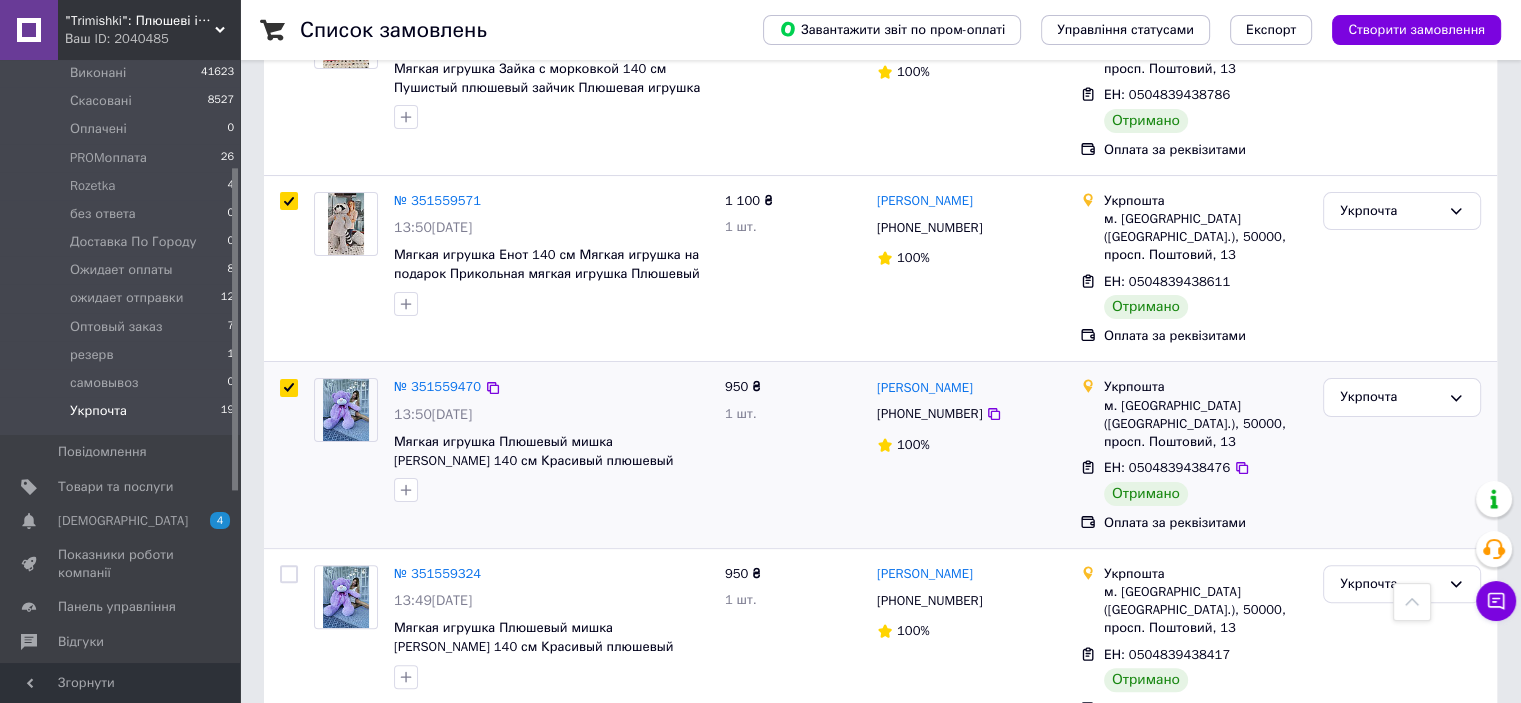 checkbox on "true" 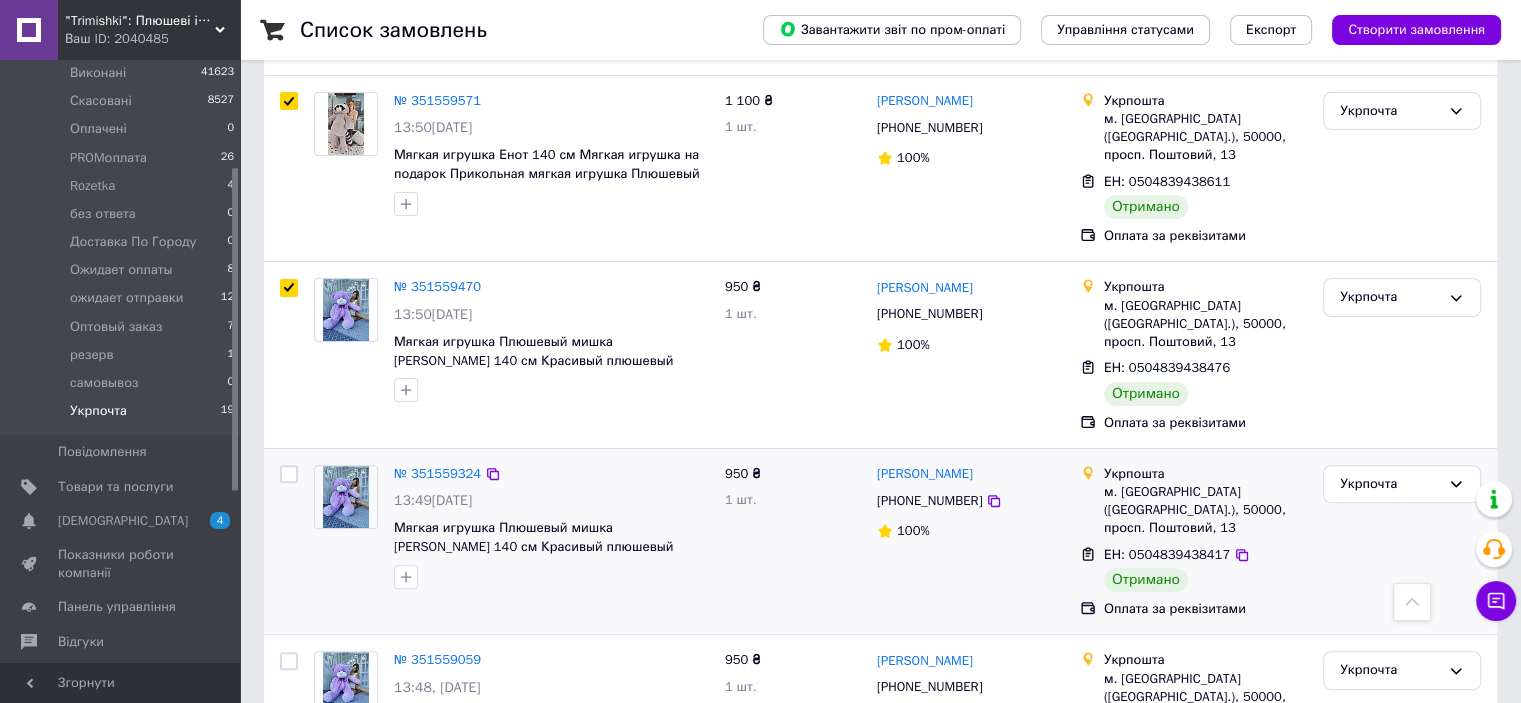 click at bounding box center [289, 474] 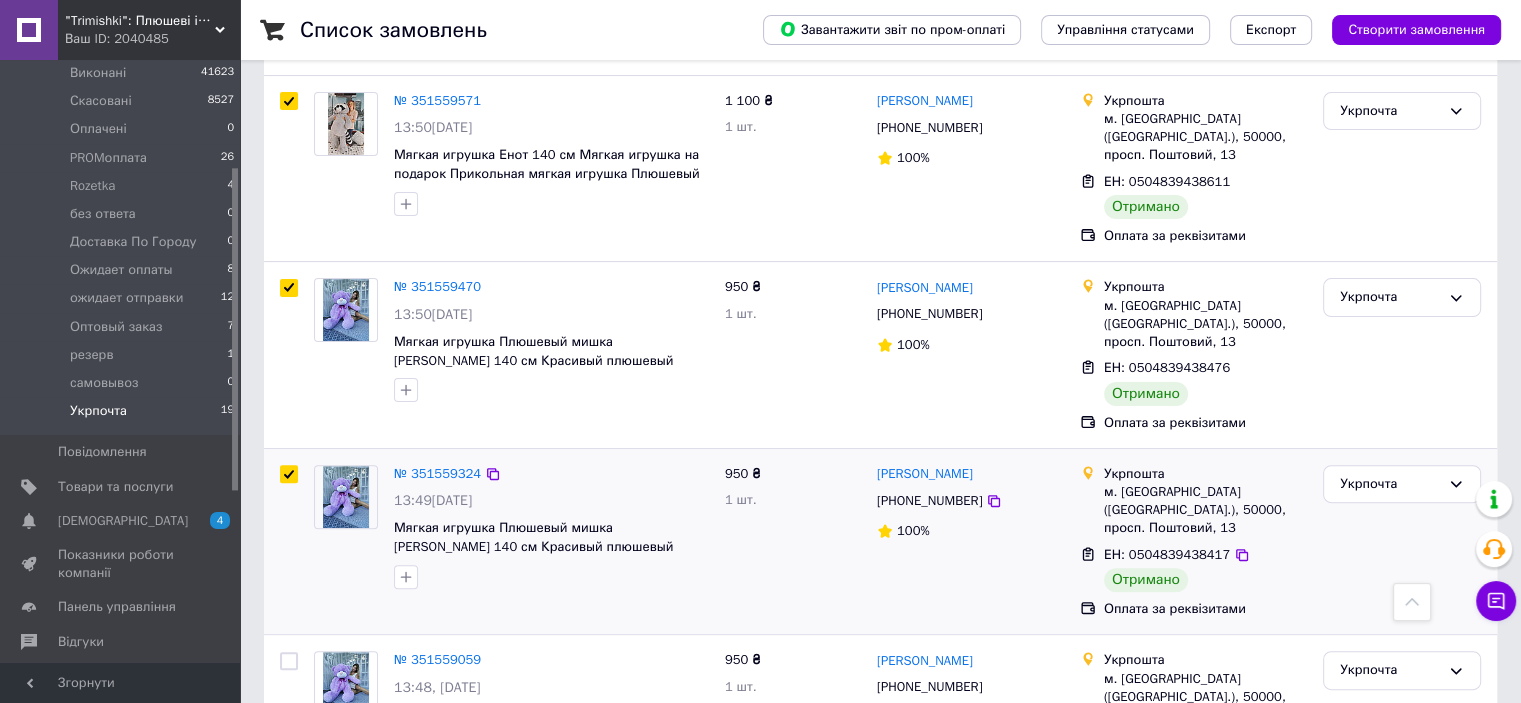 checkbox on "true" 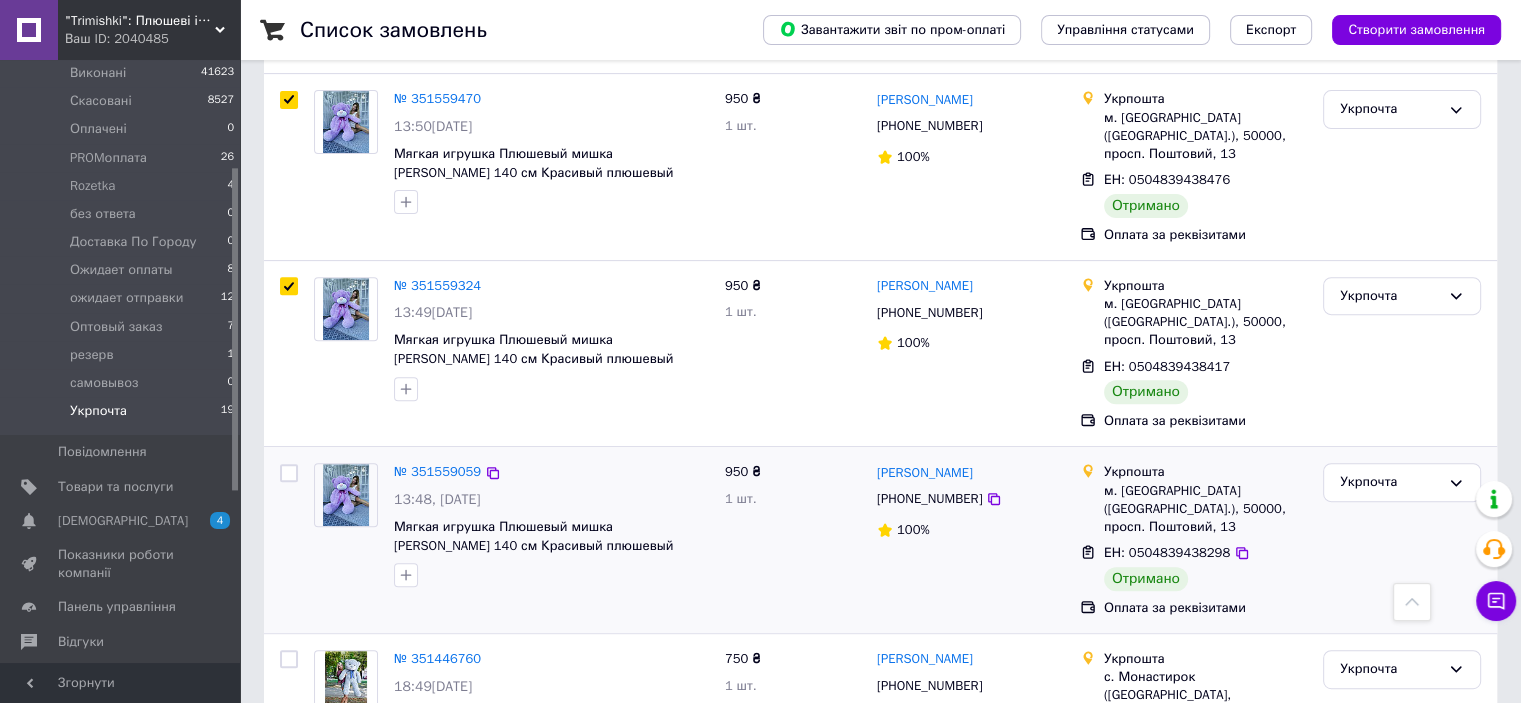 scroll, scrollTop: 700, scrollLeft: 0, axis: vertical 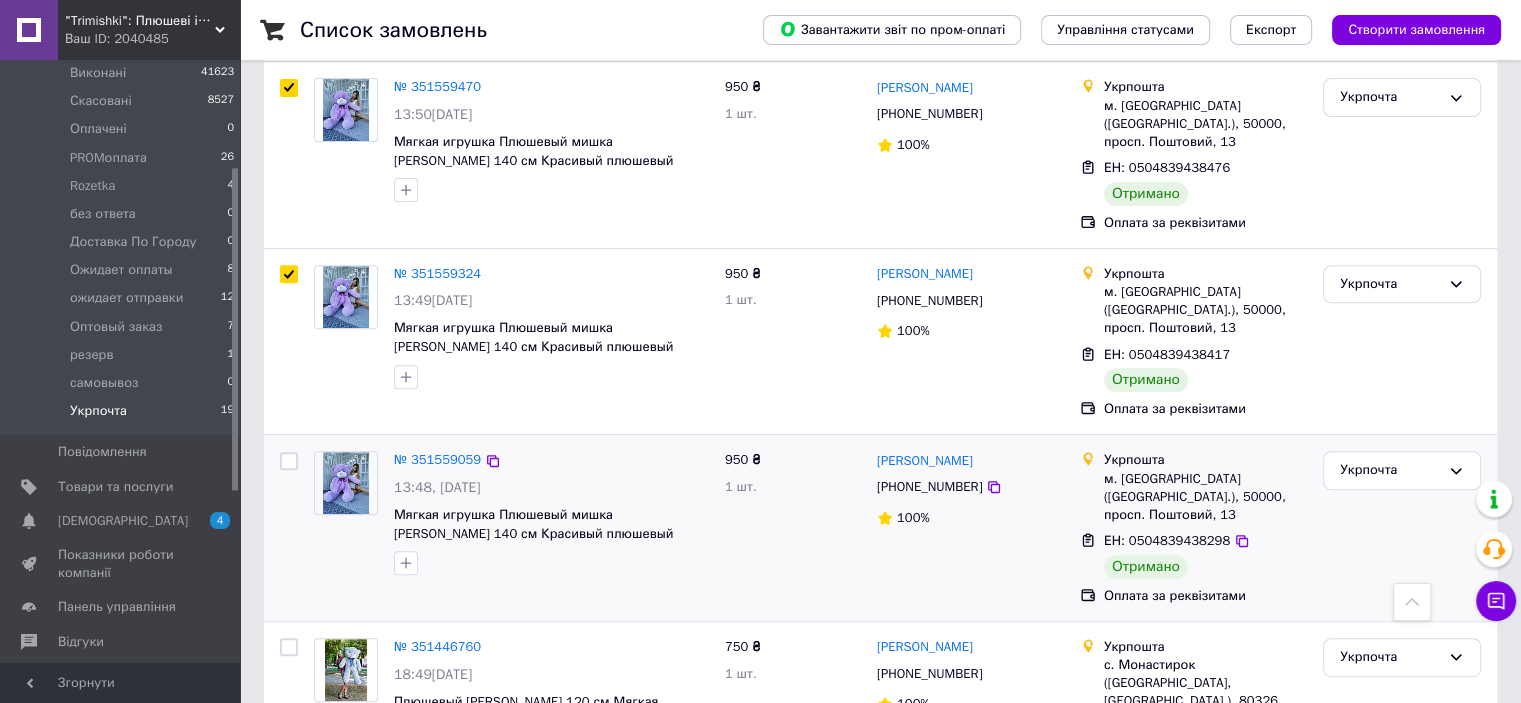 click at bounding box center [289, 461] 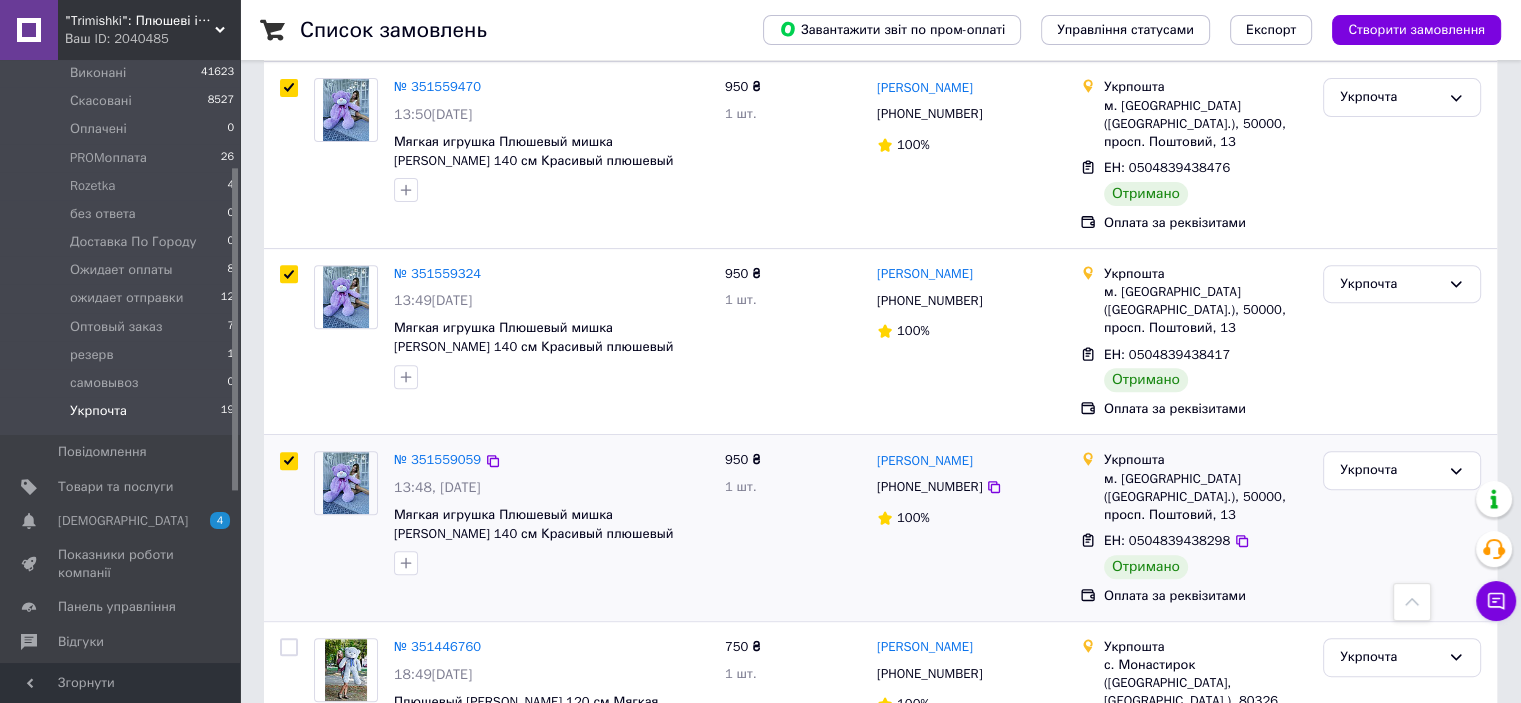 checkbox on "true" 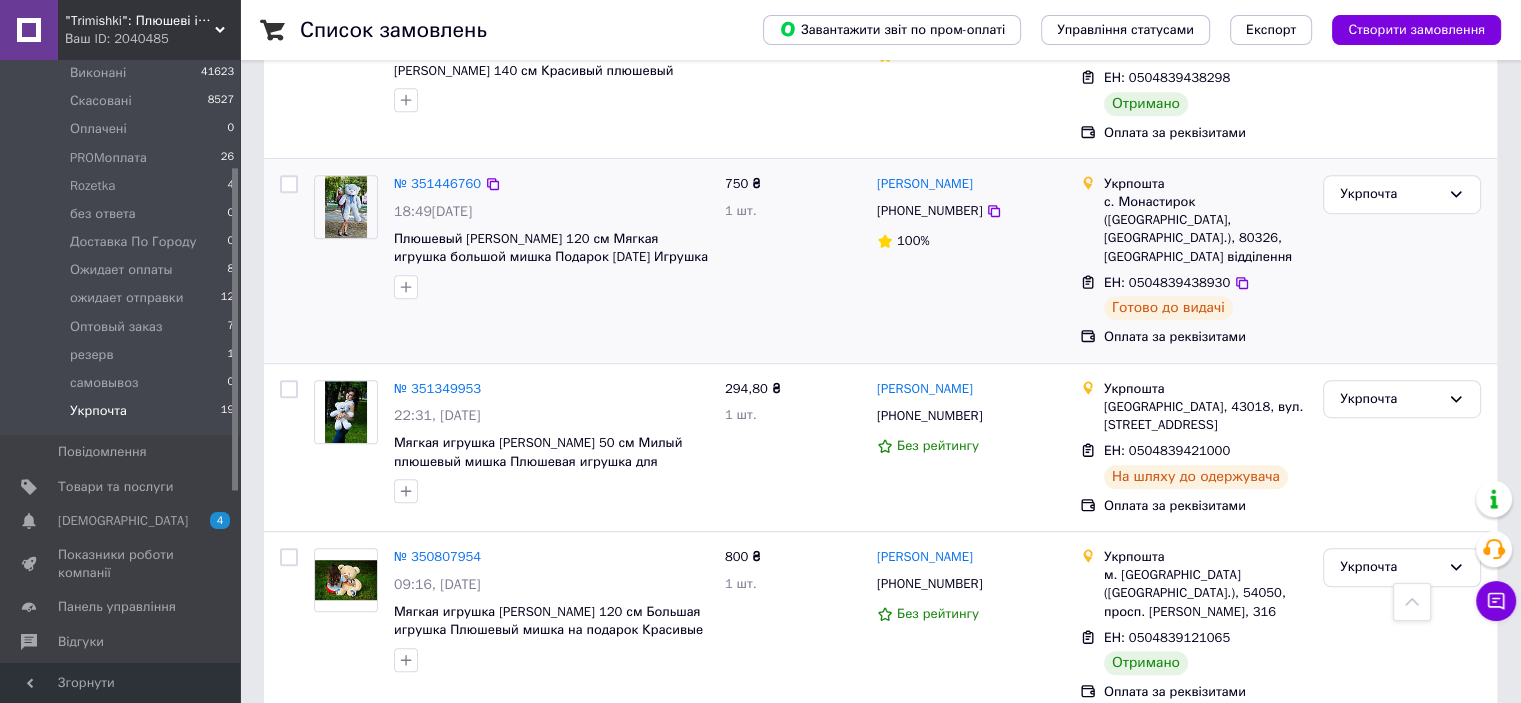 scroll, scrollTop: 1200, scrollLeft: 0, axis: vertical 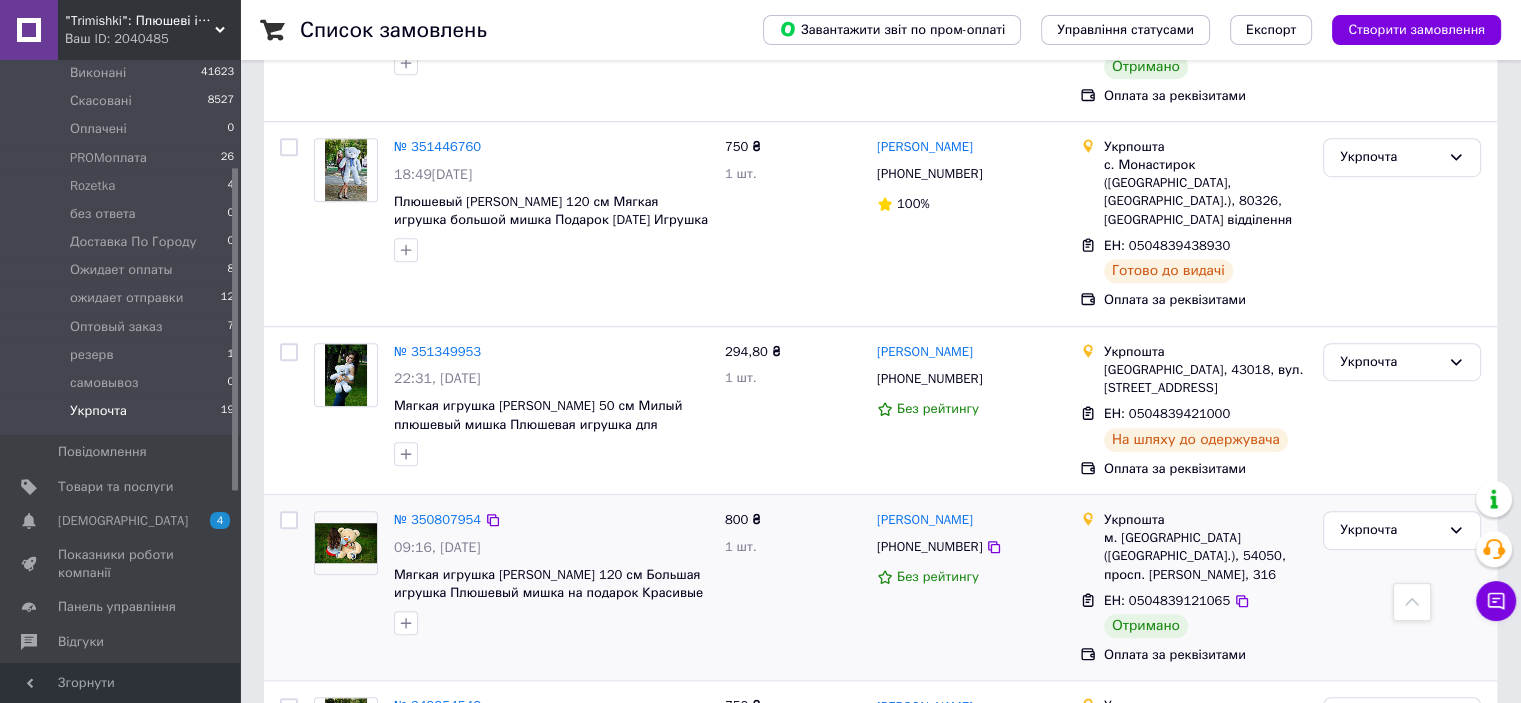 click at bounding box center (289, 520) 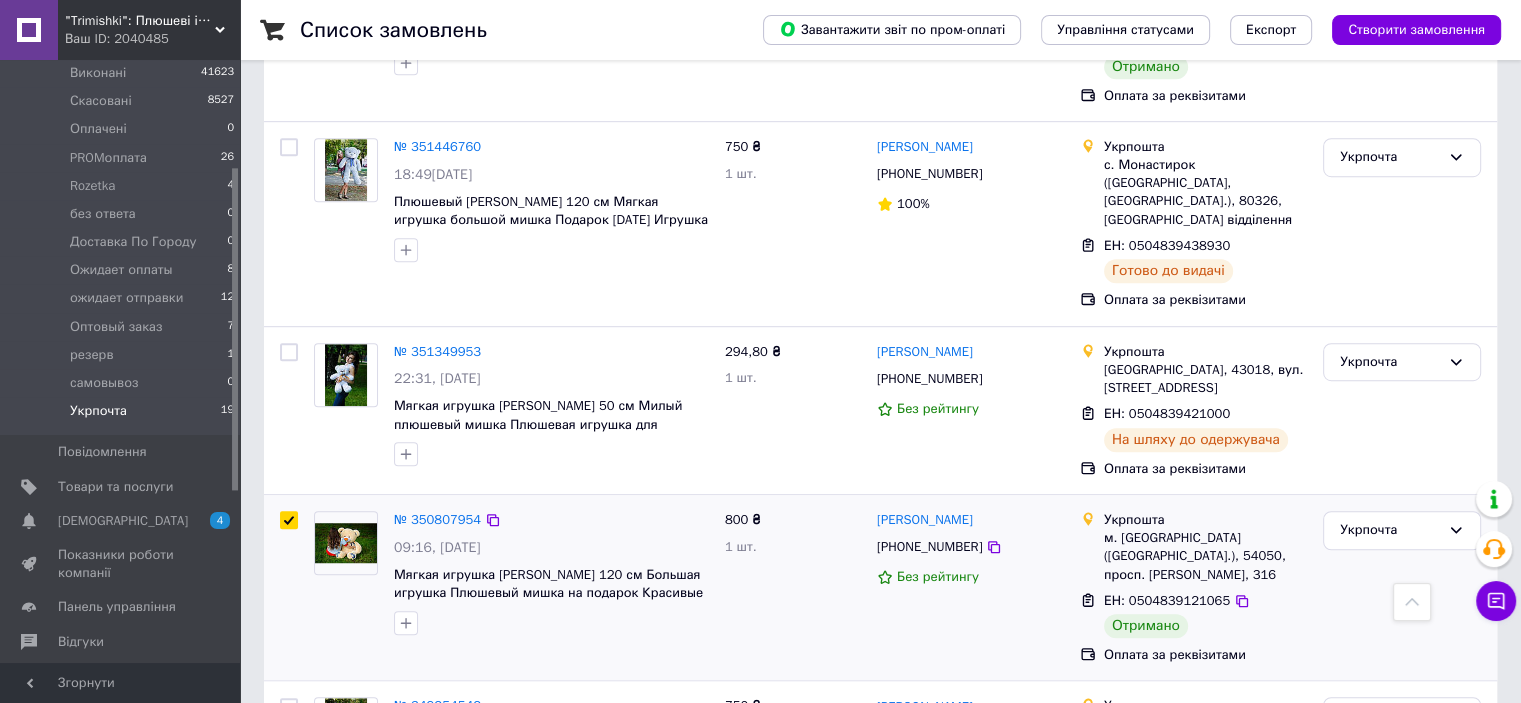 checkbox on "true" 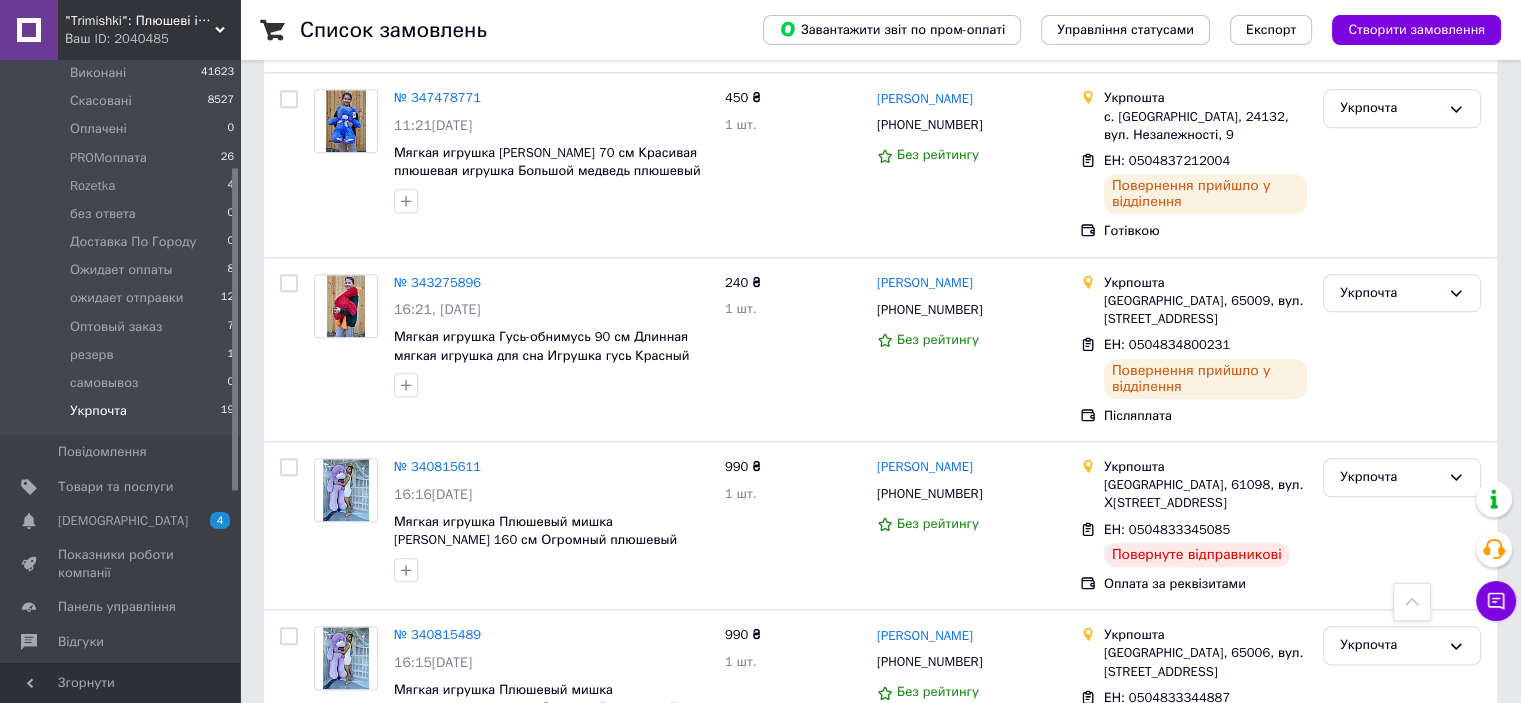 scroll, scrollTop: 0, scrollLeft: 0, axis: both 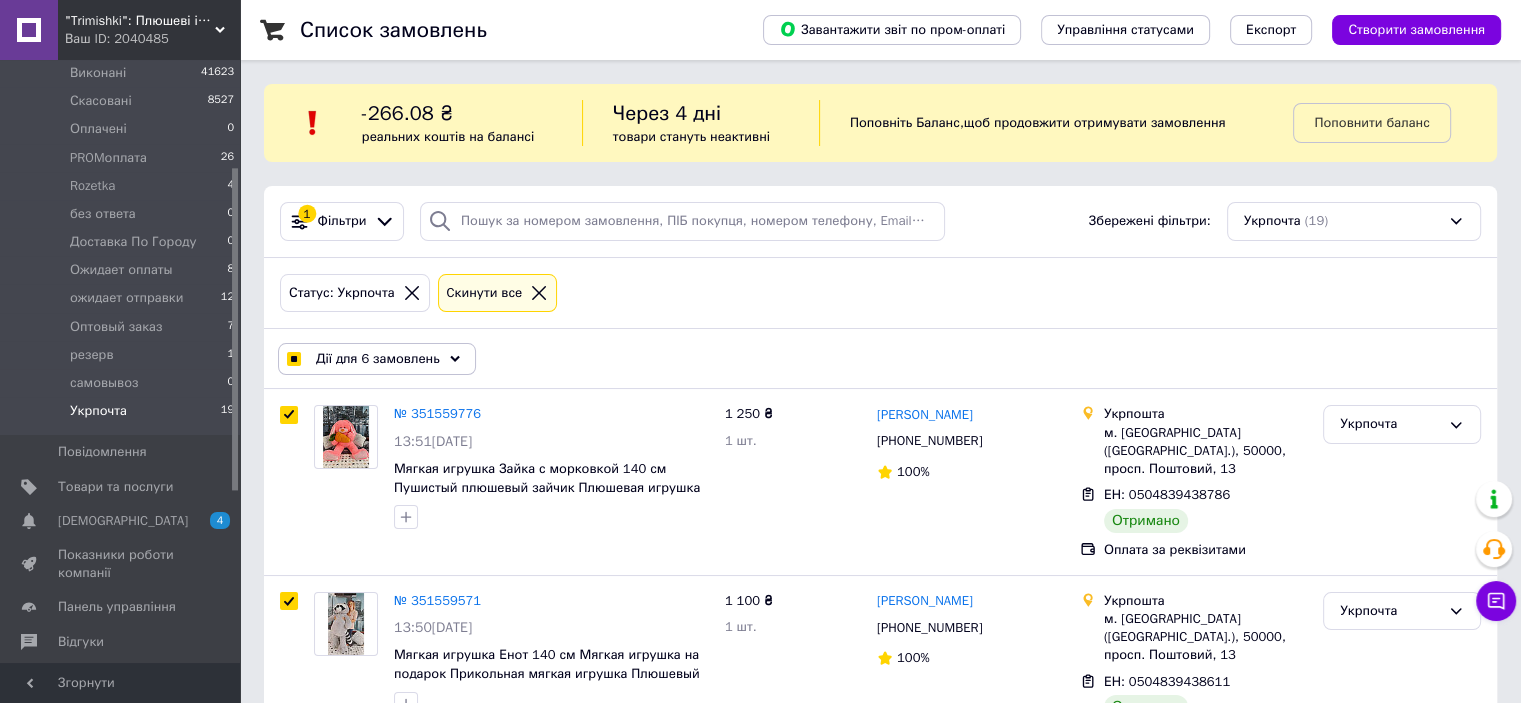 click 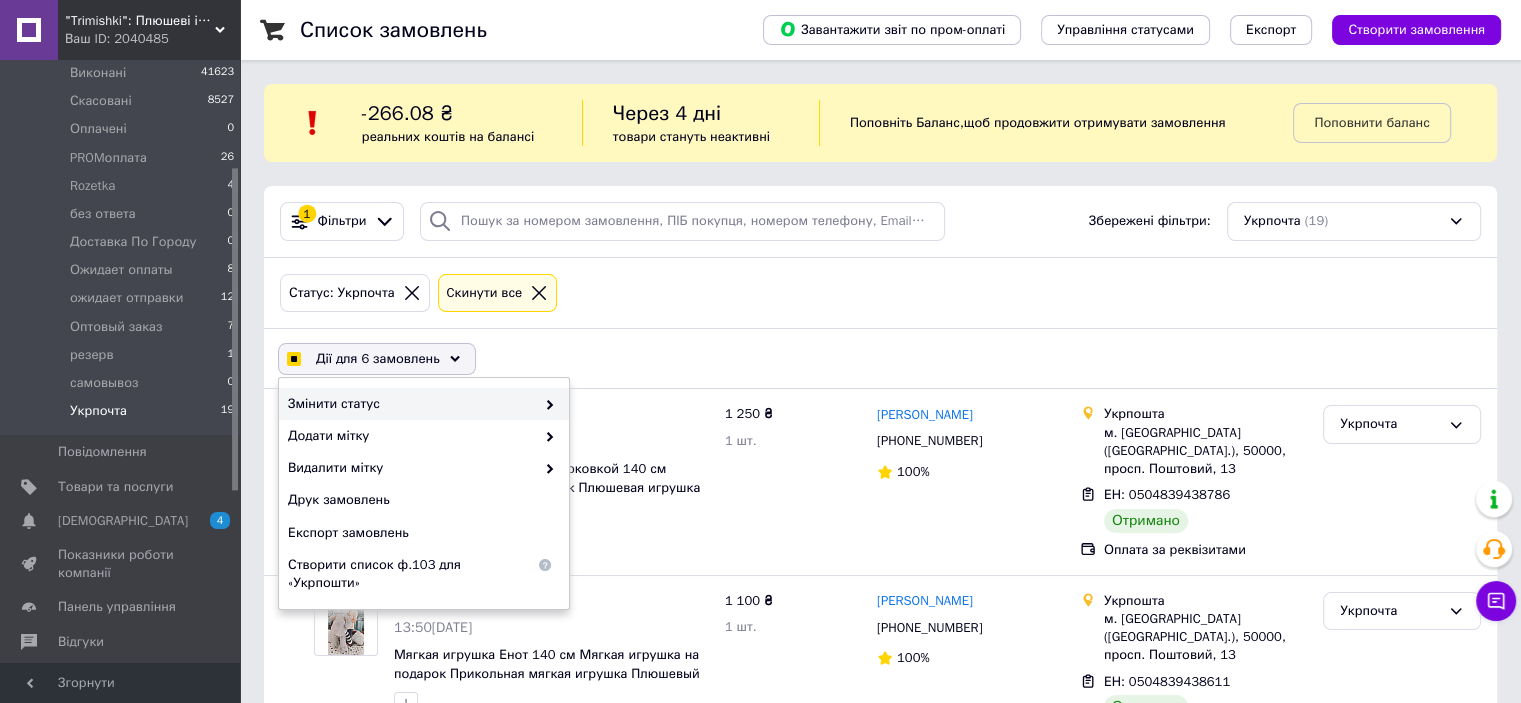 click on "Змінити статус" at bounding box center [411, 404] 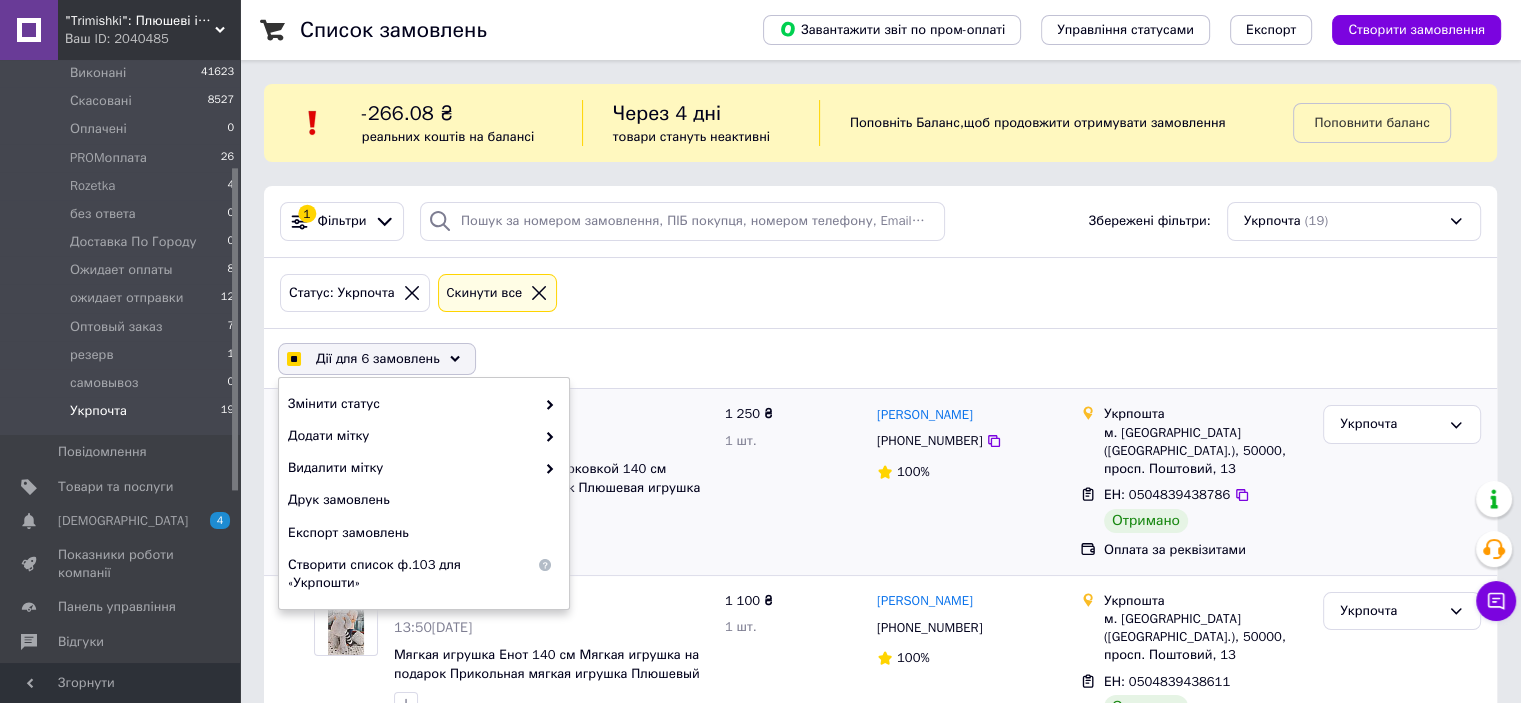 checkbox on "true" 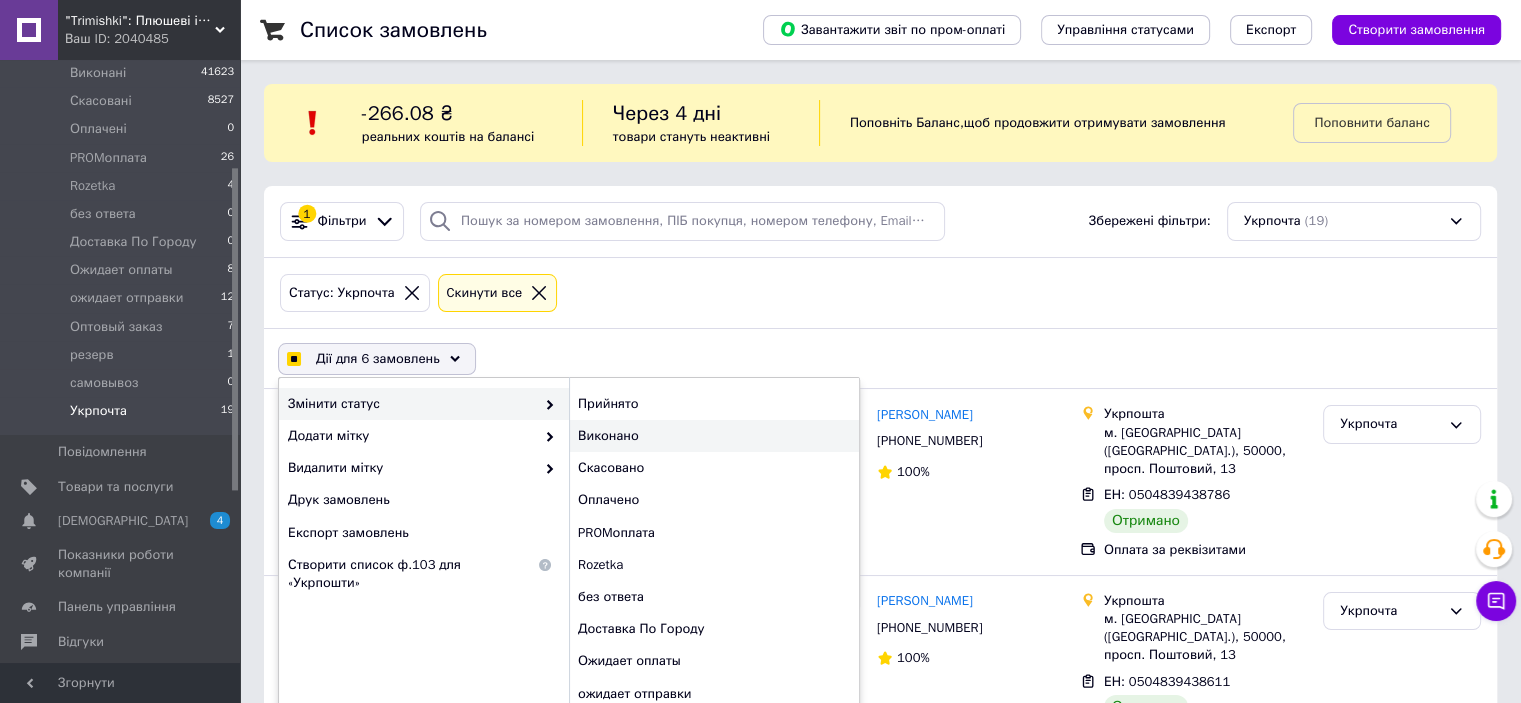 click on "Виконано" at bounding box center (714, 436) 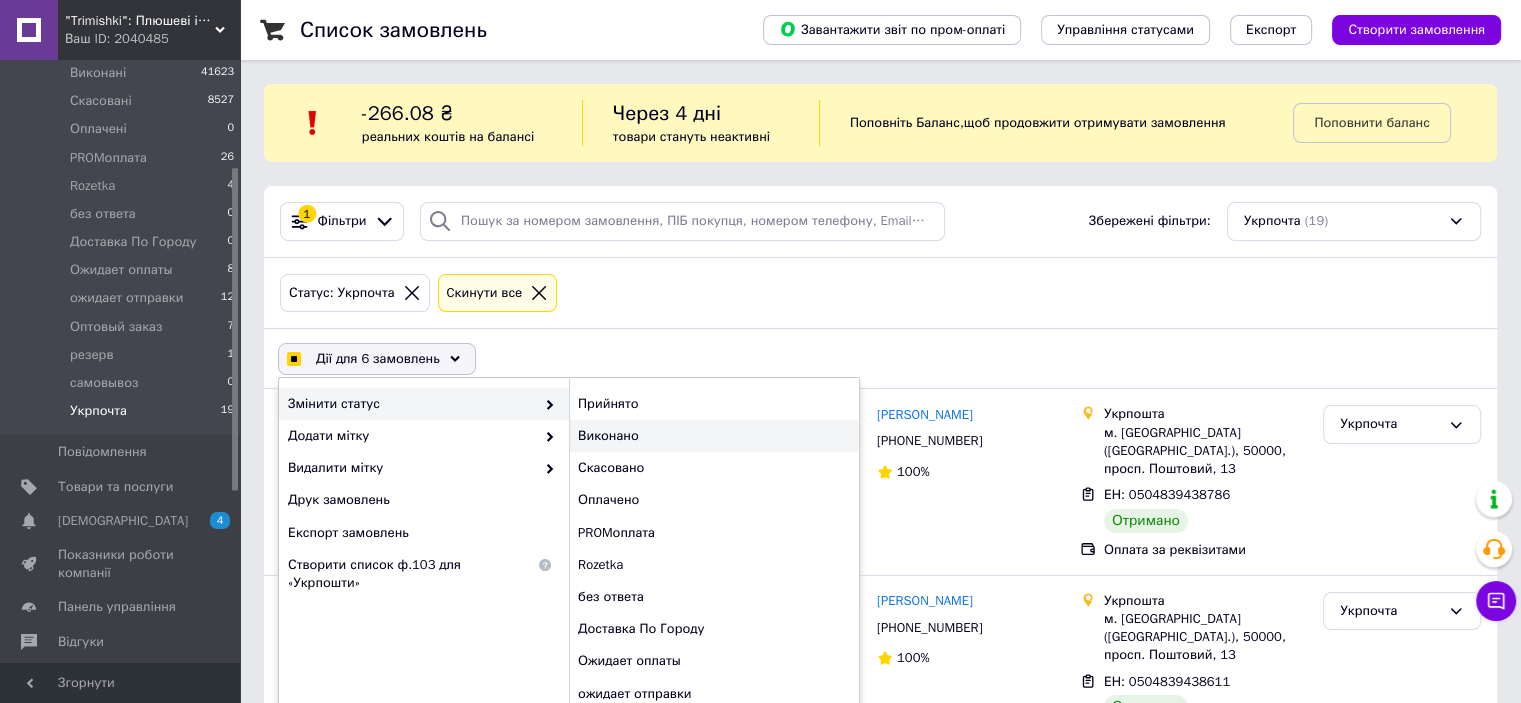 checkbox on "false" 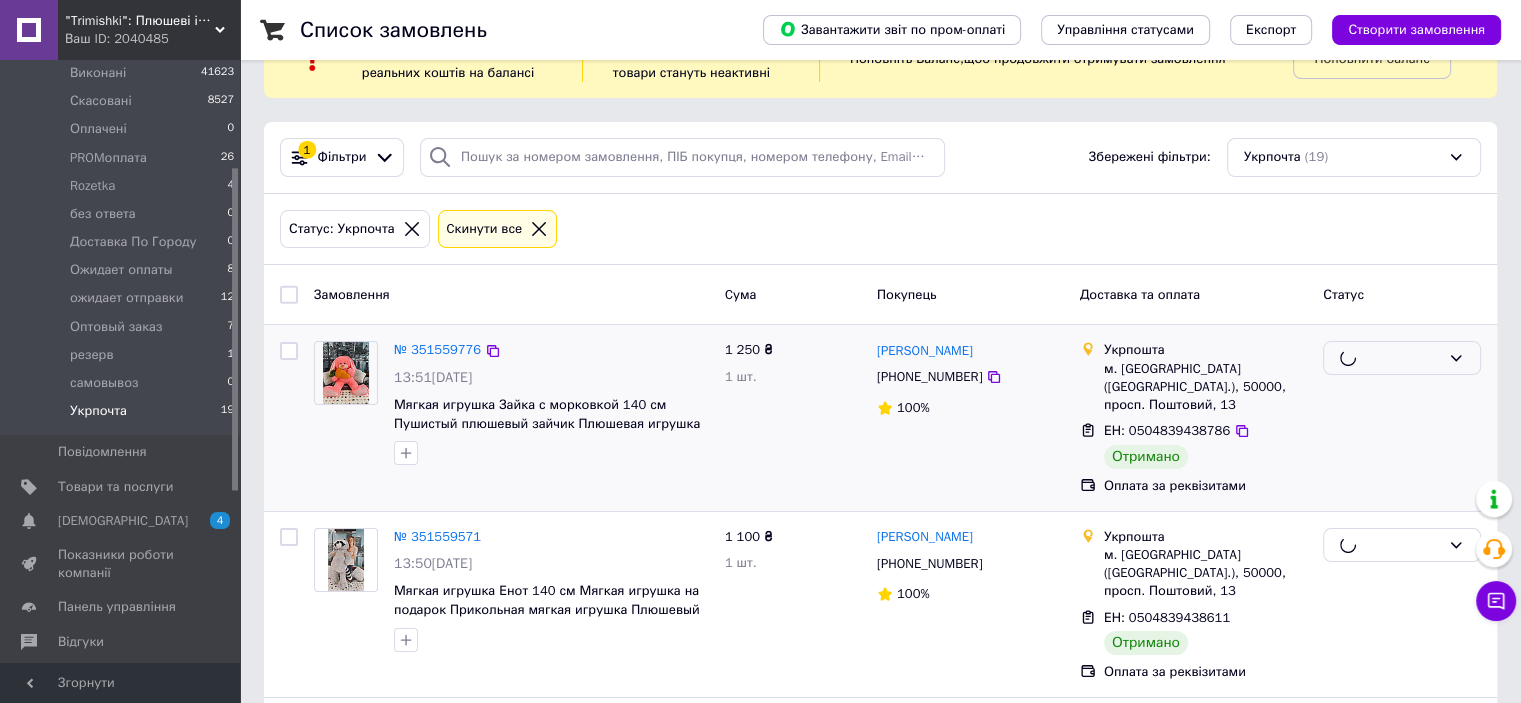 scroll, scrollTop: 100, scrollLeft: 0, axis: vertical 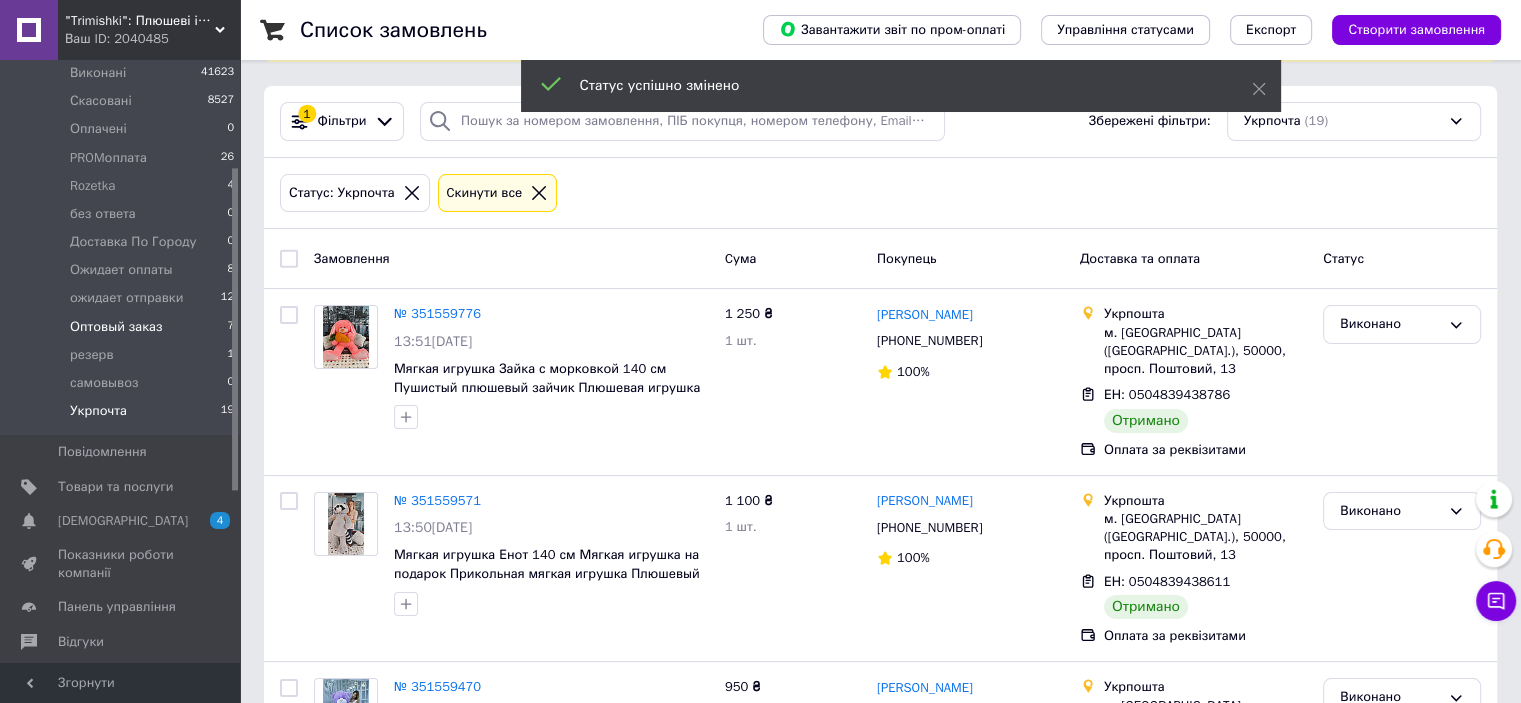 click on "Оптовый заказ" at bounding box center [116, 327] 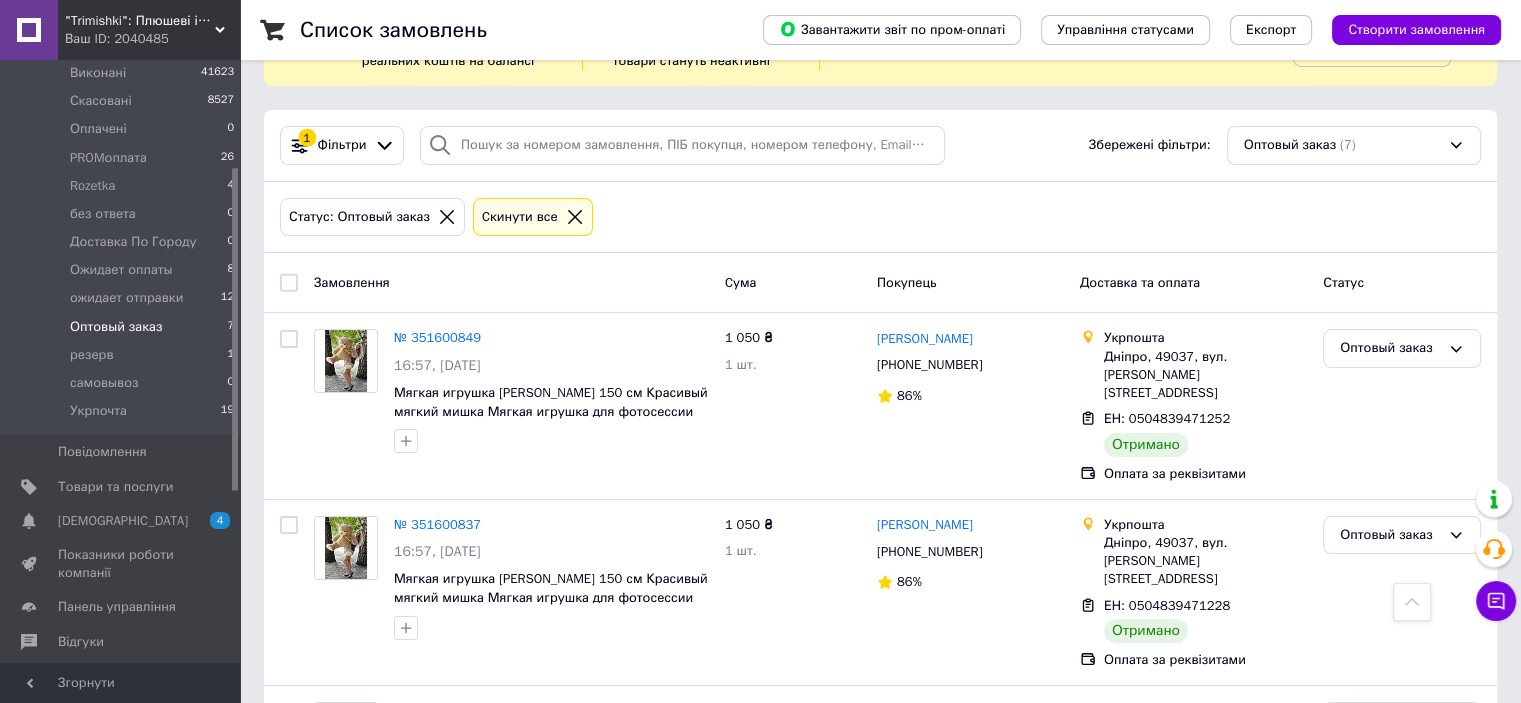 scroll, scrollTop: 0, scrollLeft: 0, axis: both 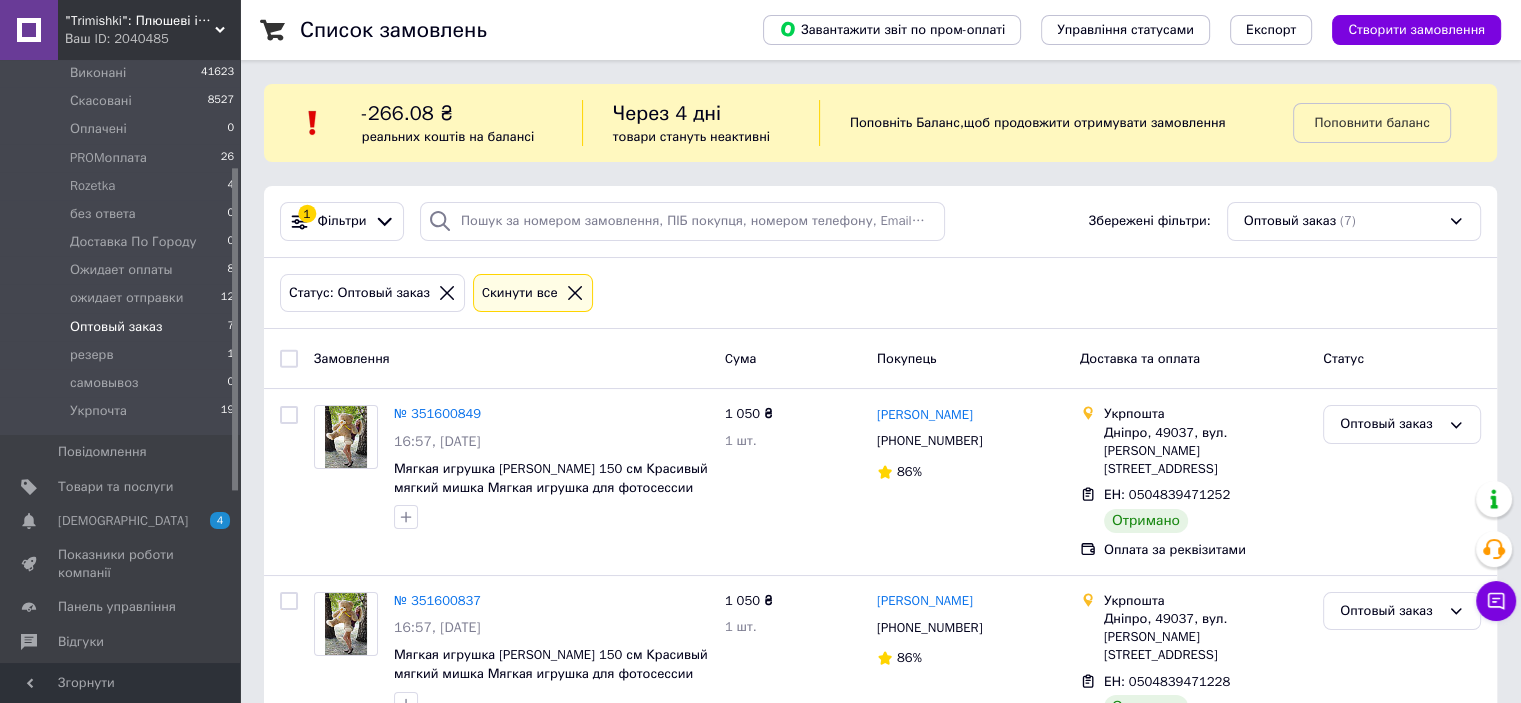 click at bounding box center (289, 359) 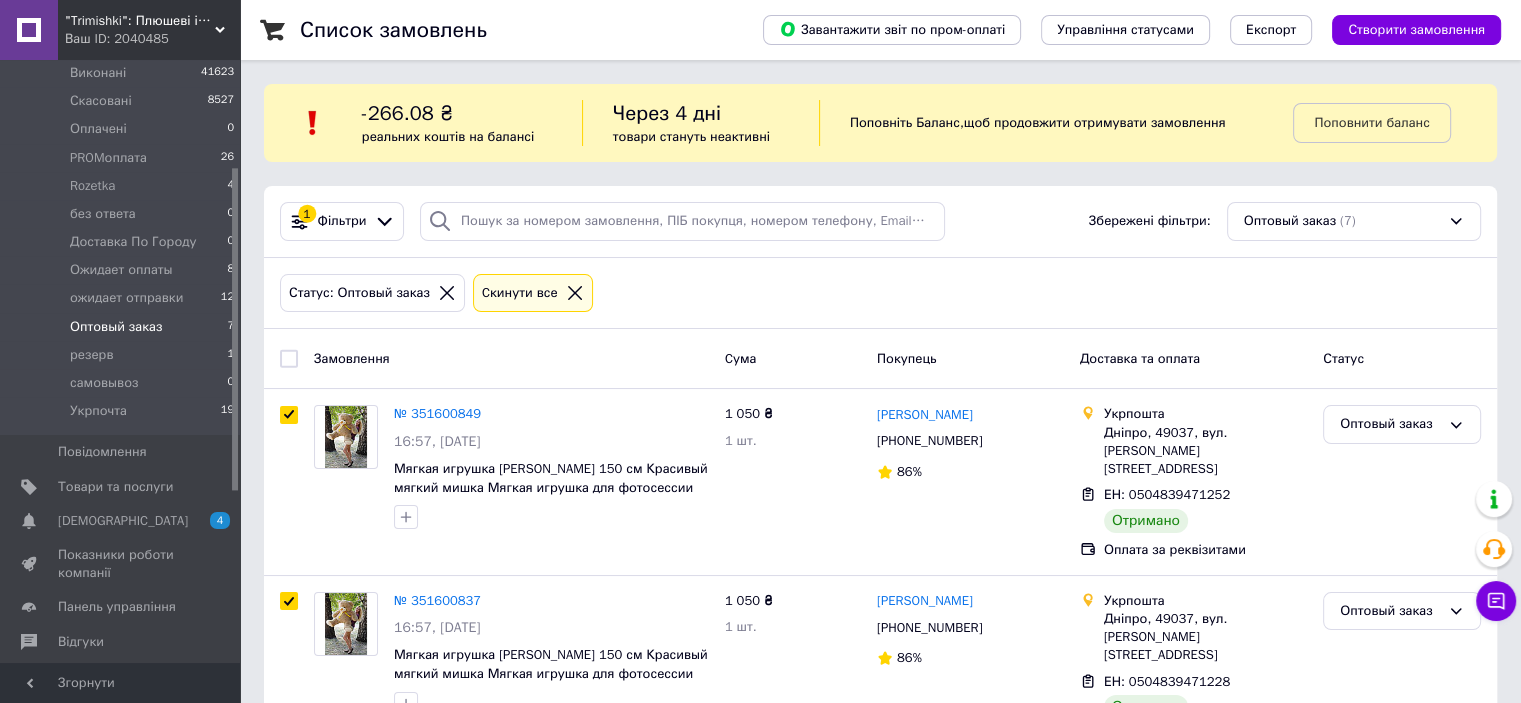 checkbox on "true" 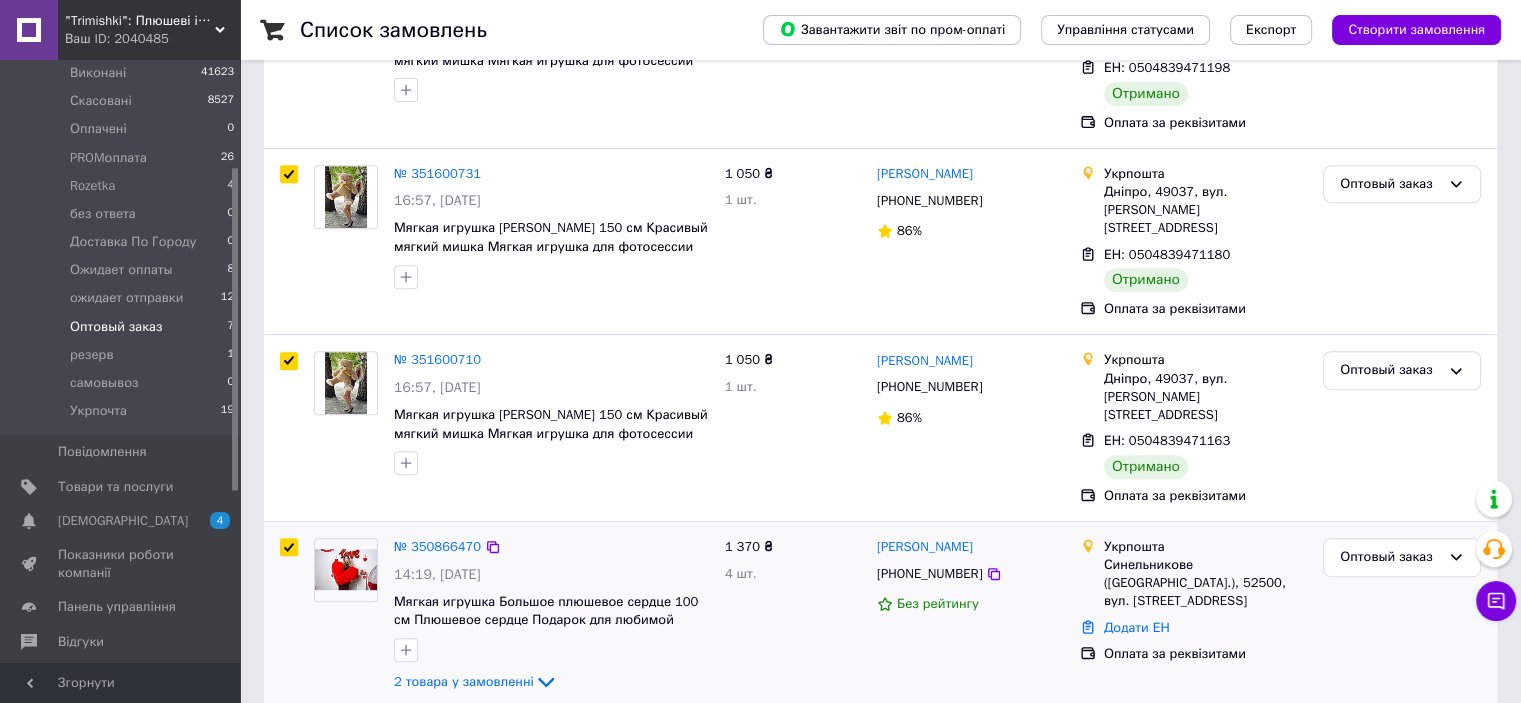 scroll, scrollTop: 926, scrollLeft: 0, axis: vertical 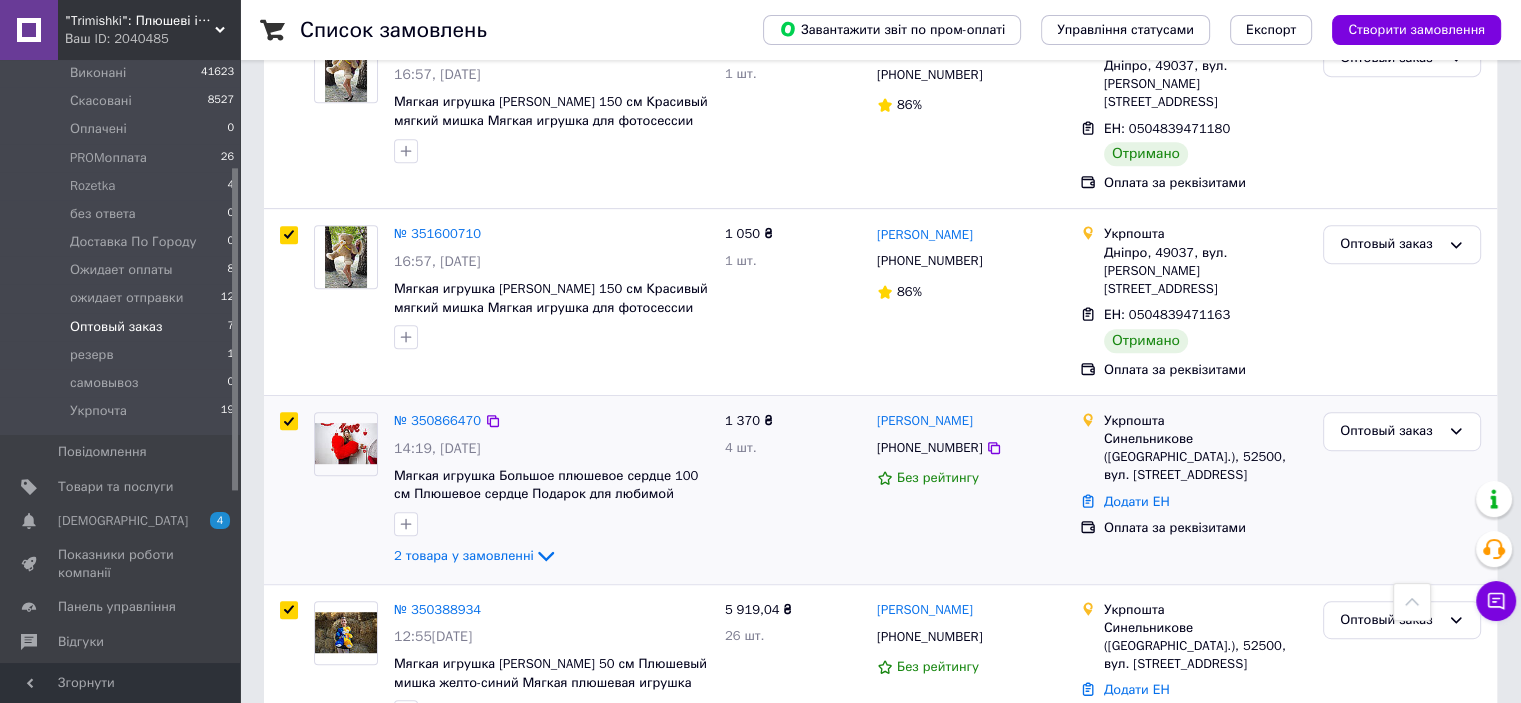 click at bounding box center [289, 490] 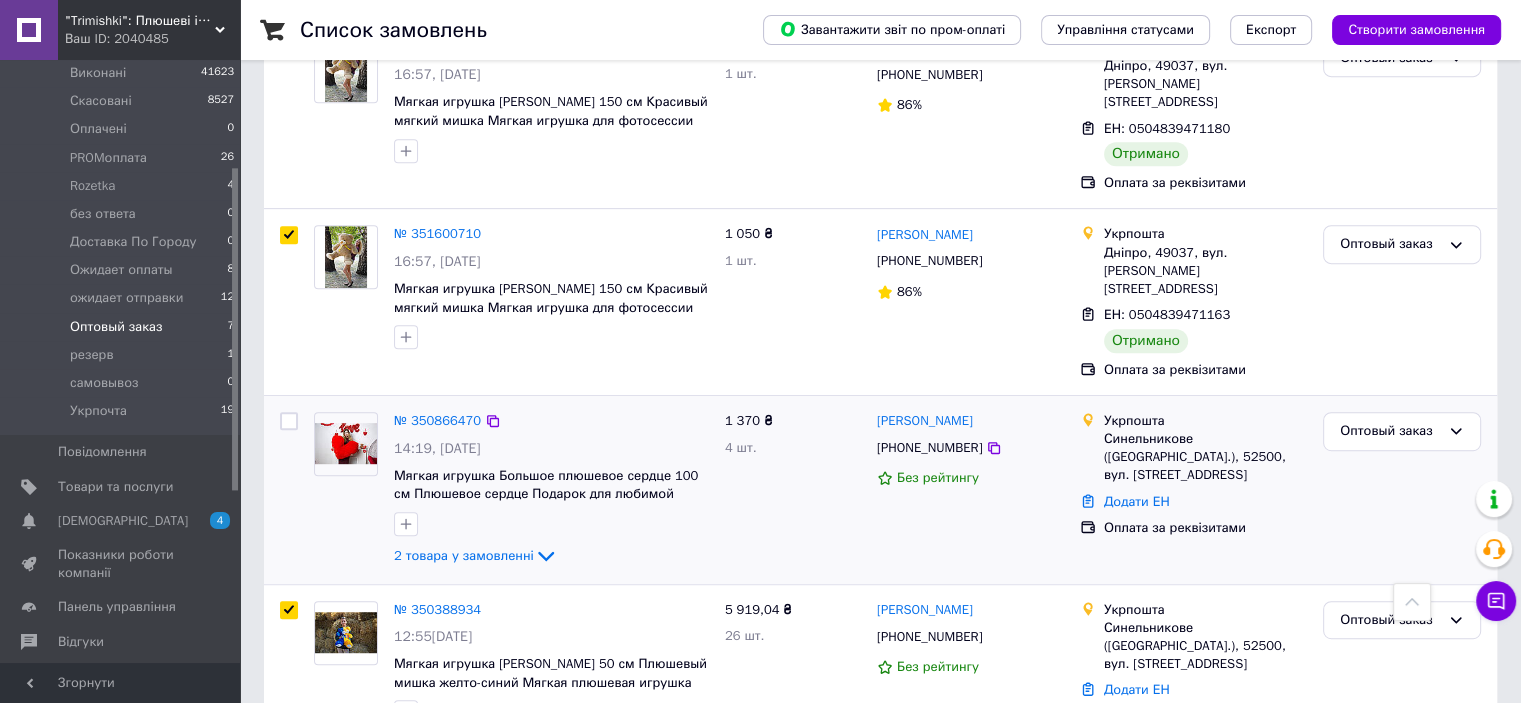 checkbox on "false" 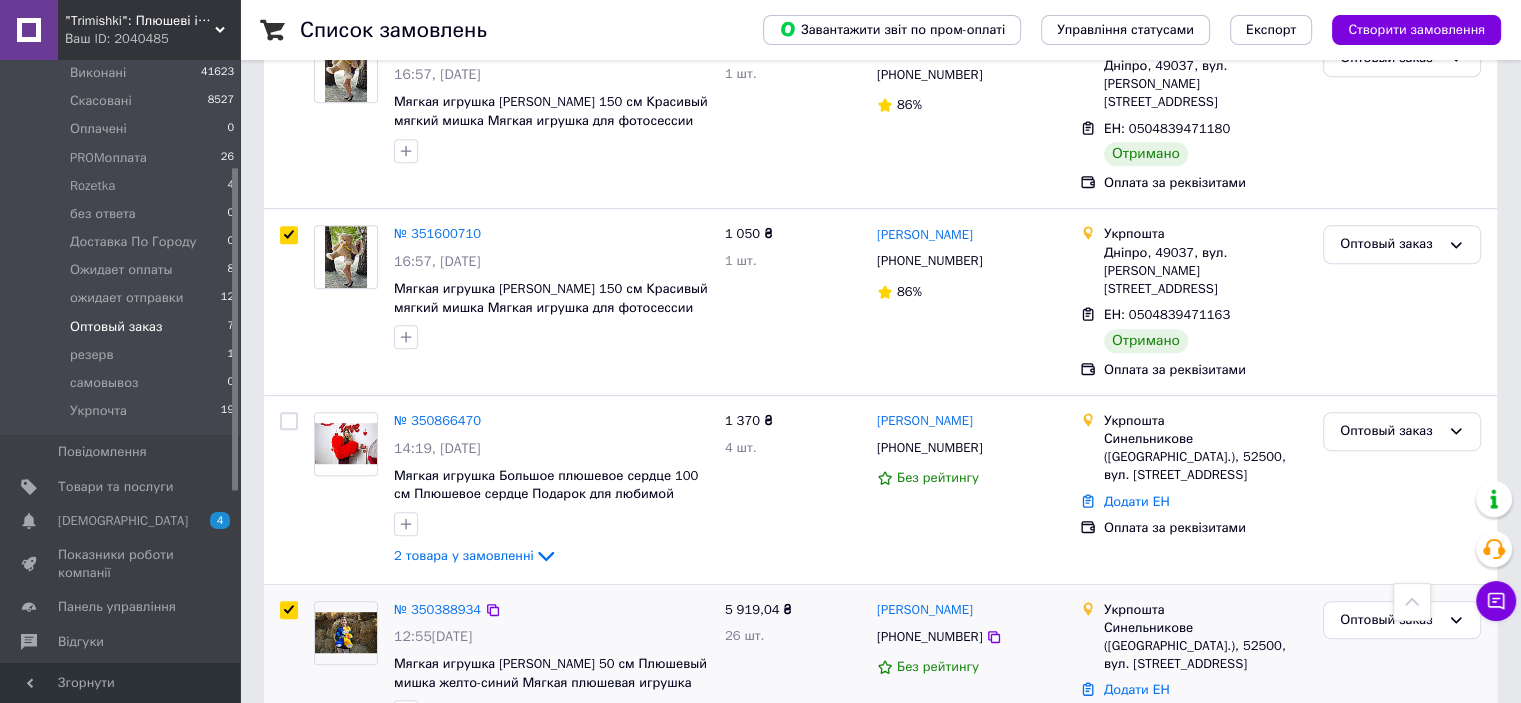 click at bounding box center (289, 679) 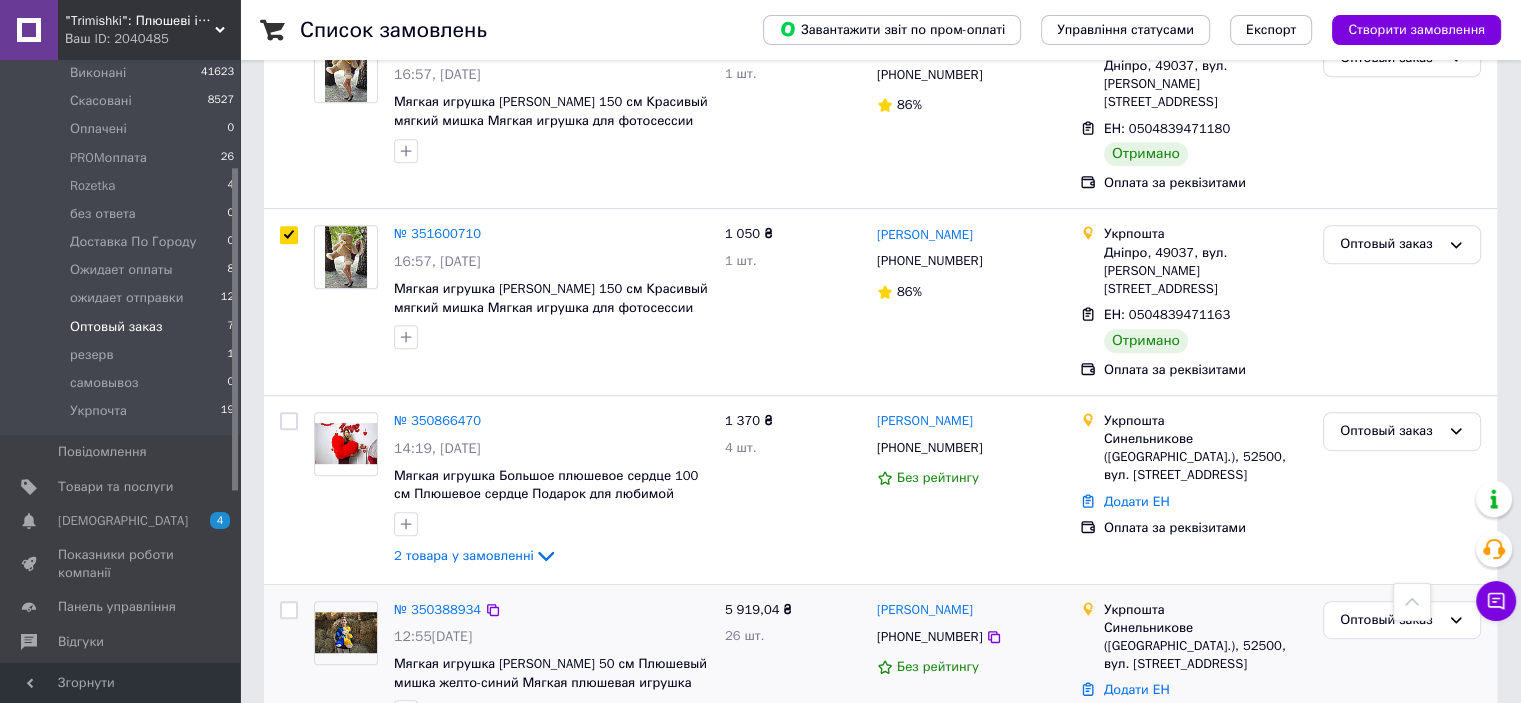 checkbox on "false" 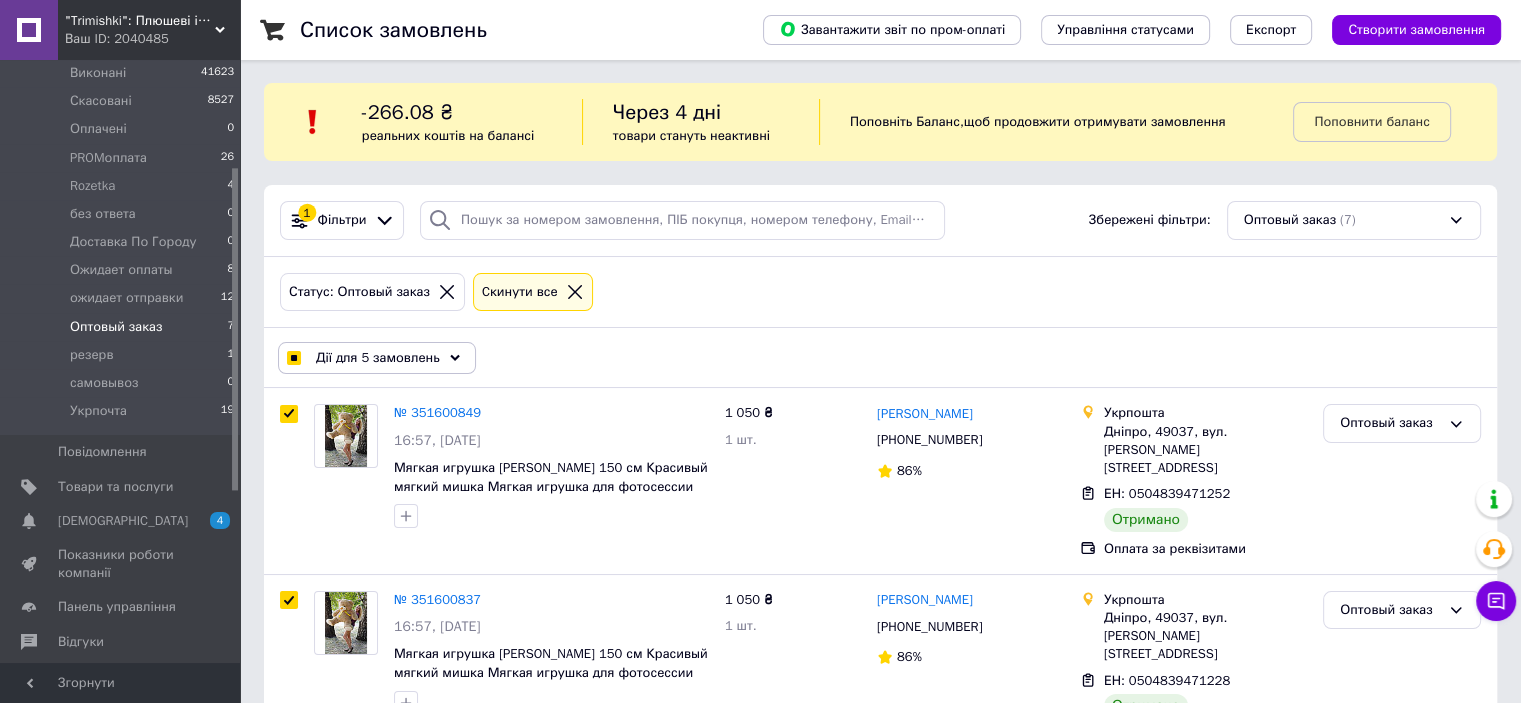 scroll, scrollTop: 0, scrollLeft: 0, axis: both 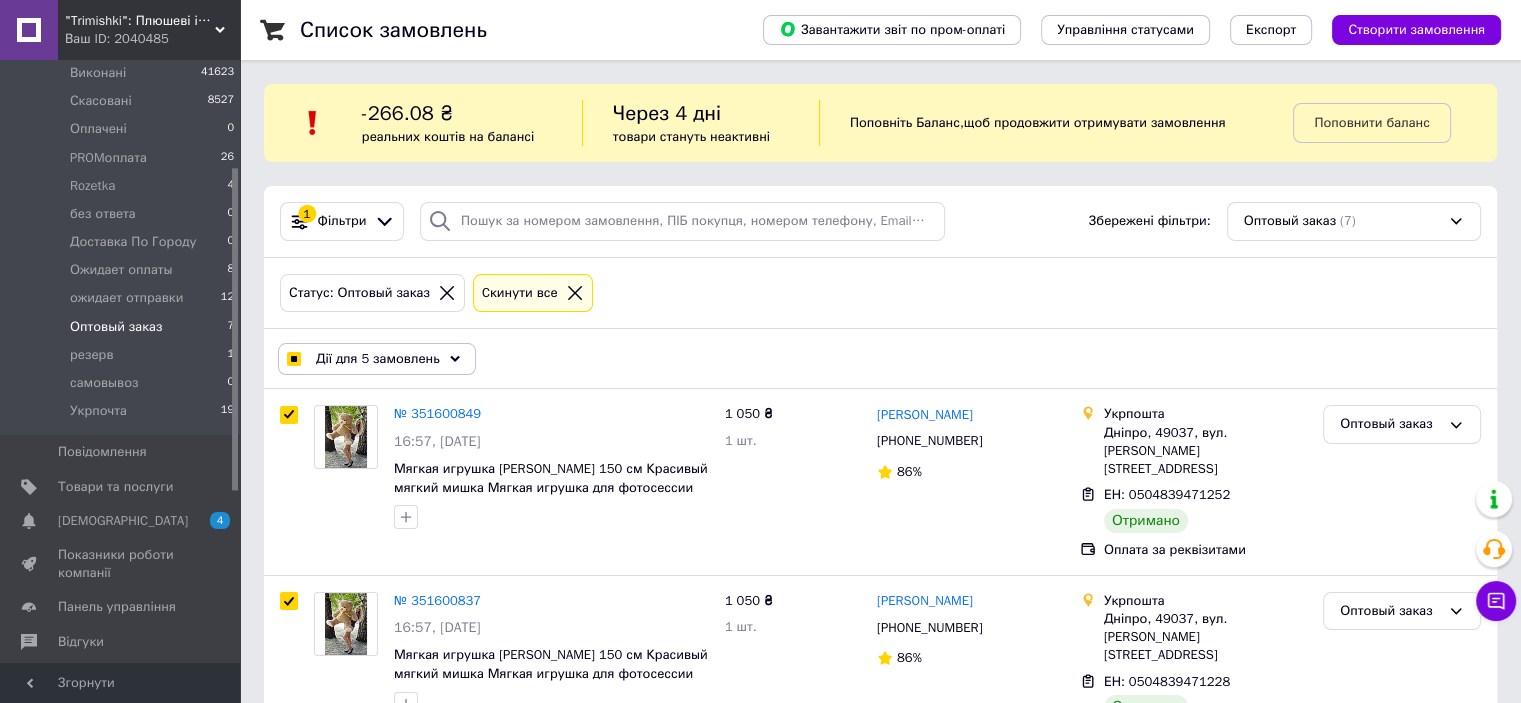 click on "Дії для 5 замовлень" at bounding box center [378, 359] 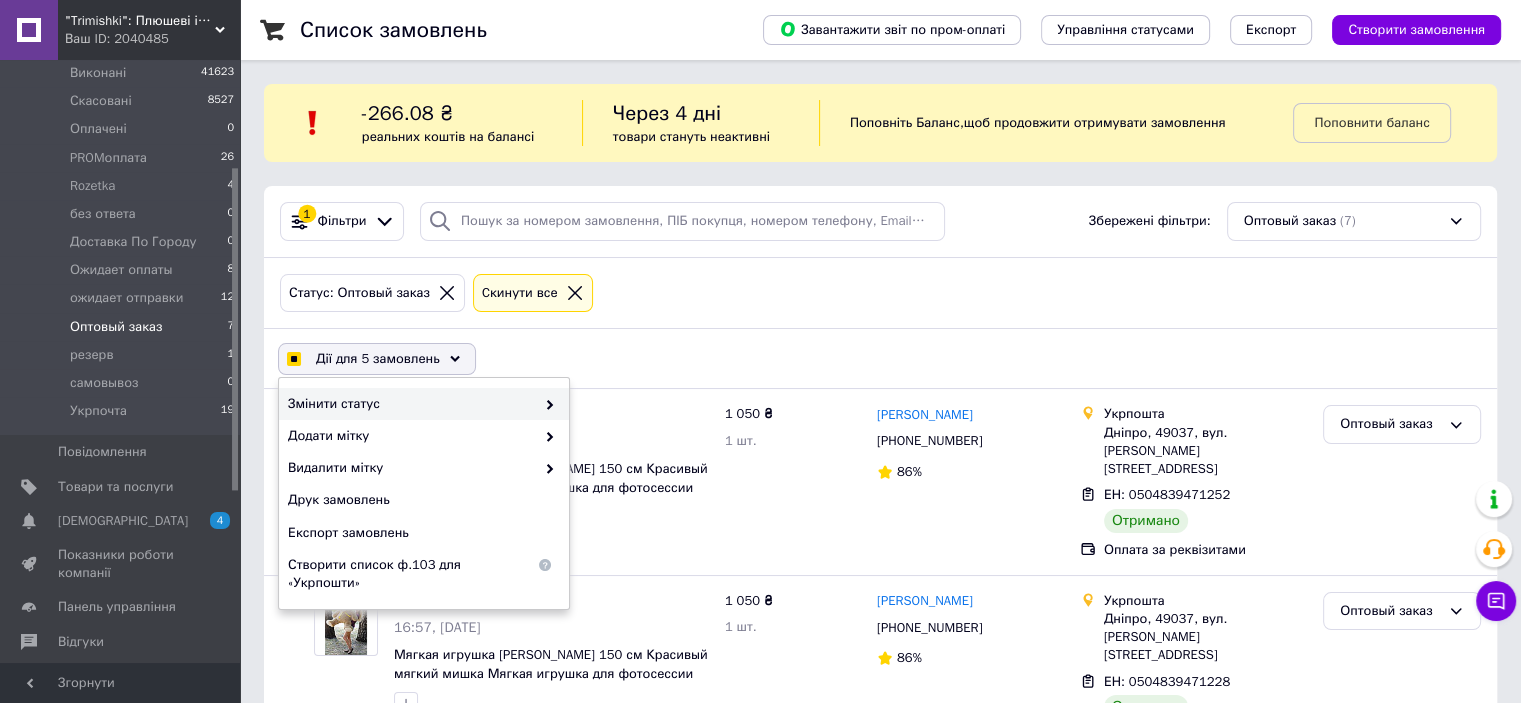 click on "Змінити статус" at bounding box center (411, 404) 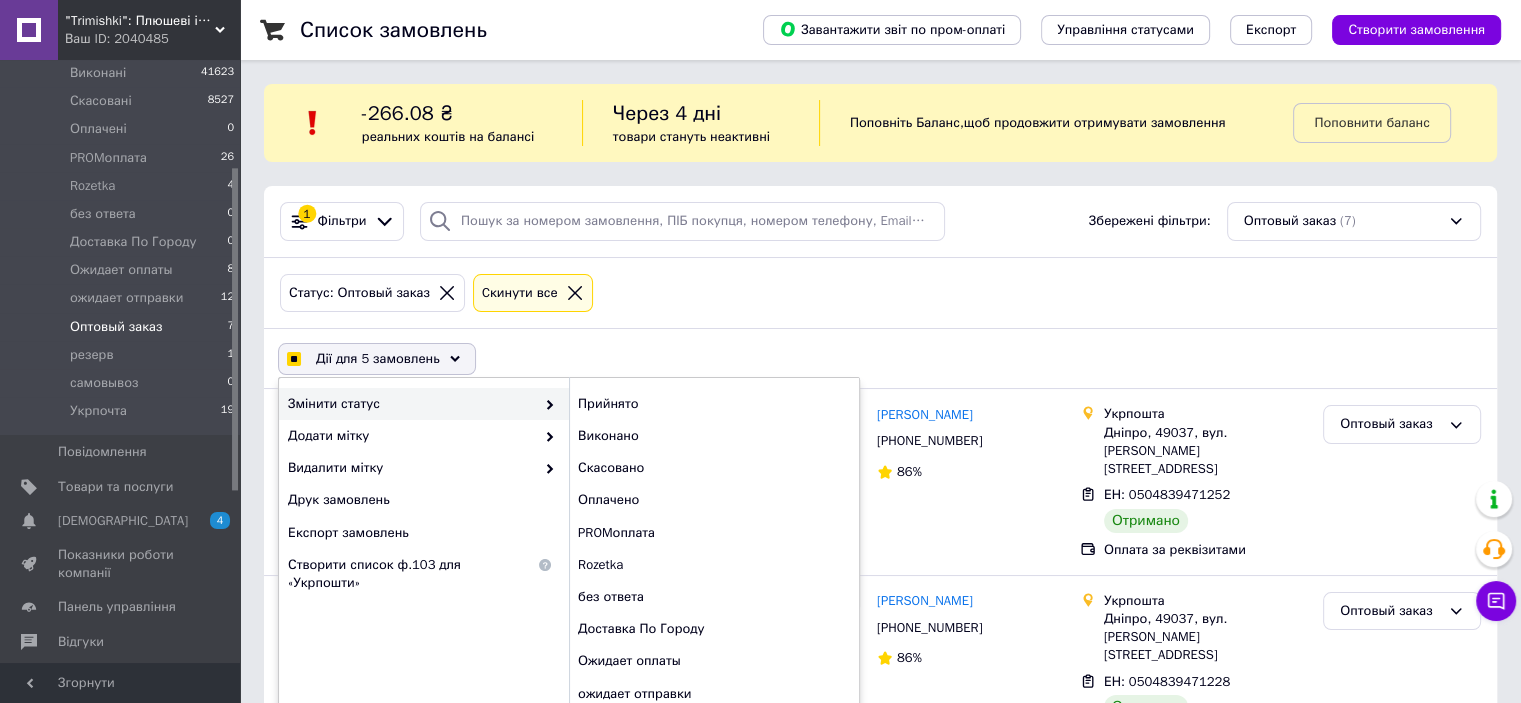 click at bounding box center [545, 404] 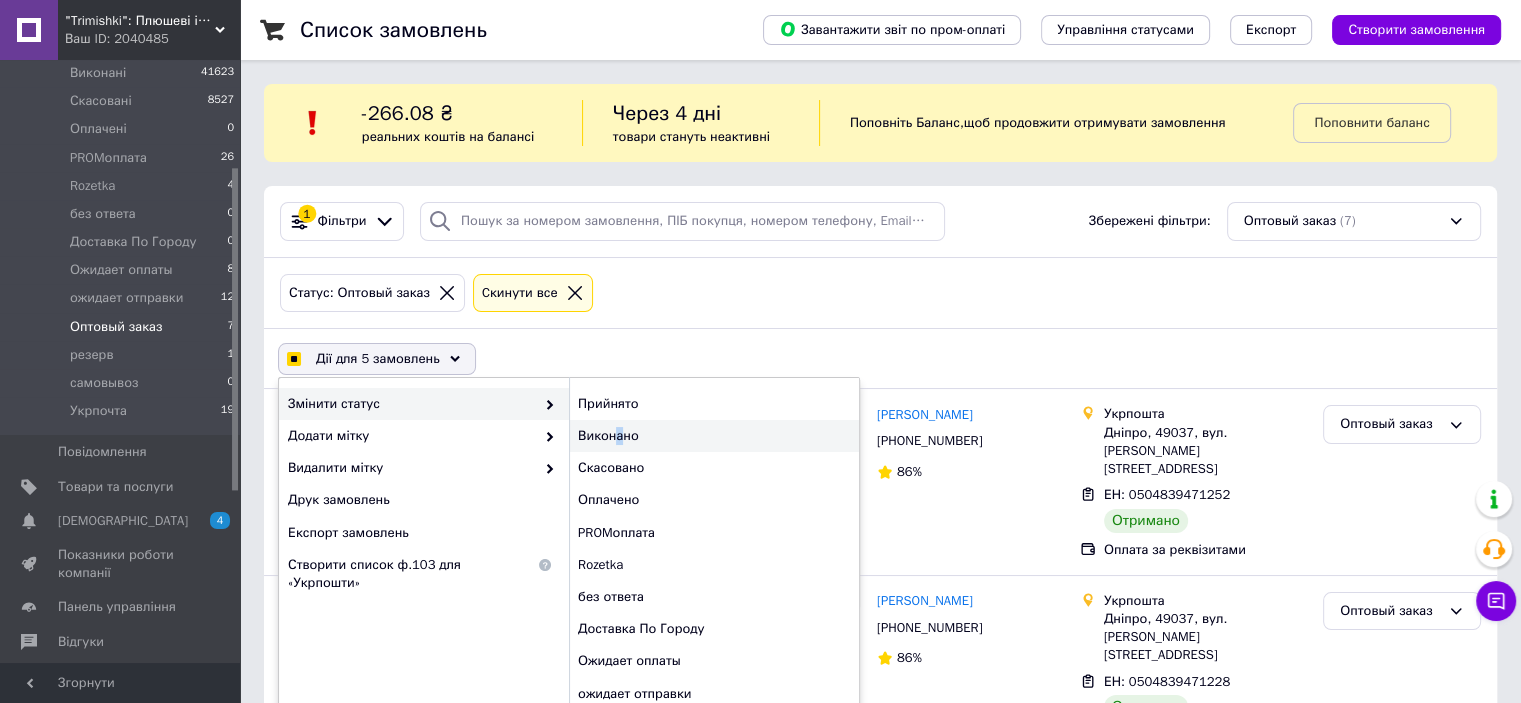 click on "Виконано" at bounding box center [714, 436] 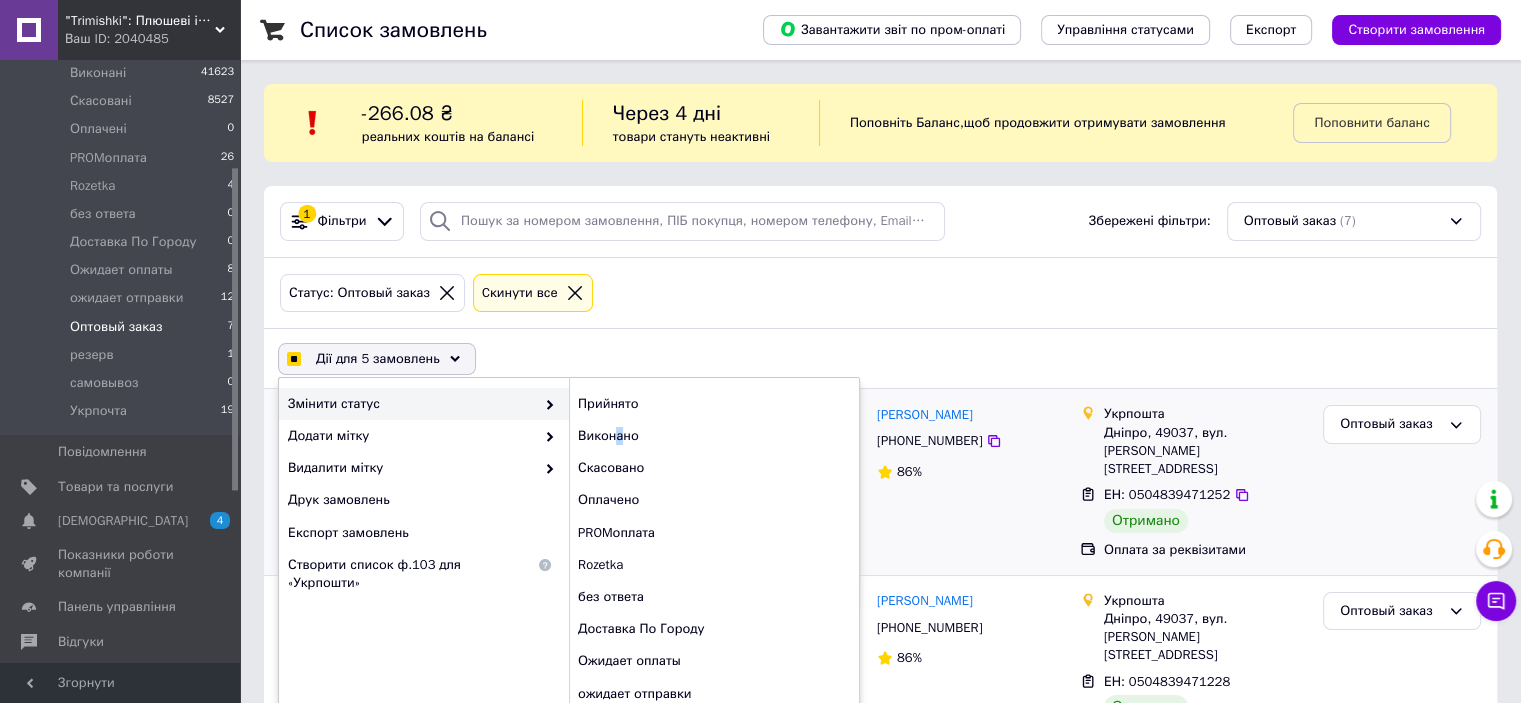 checkbox on "false" 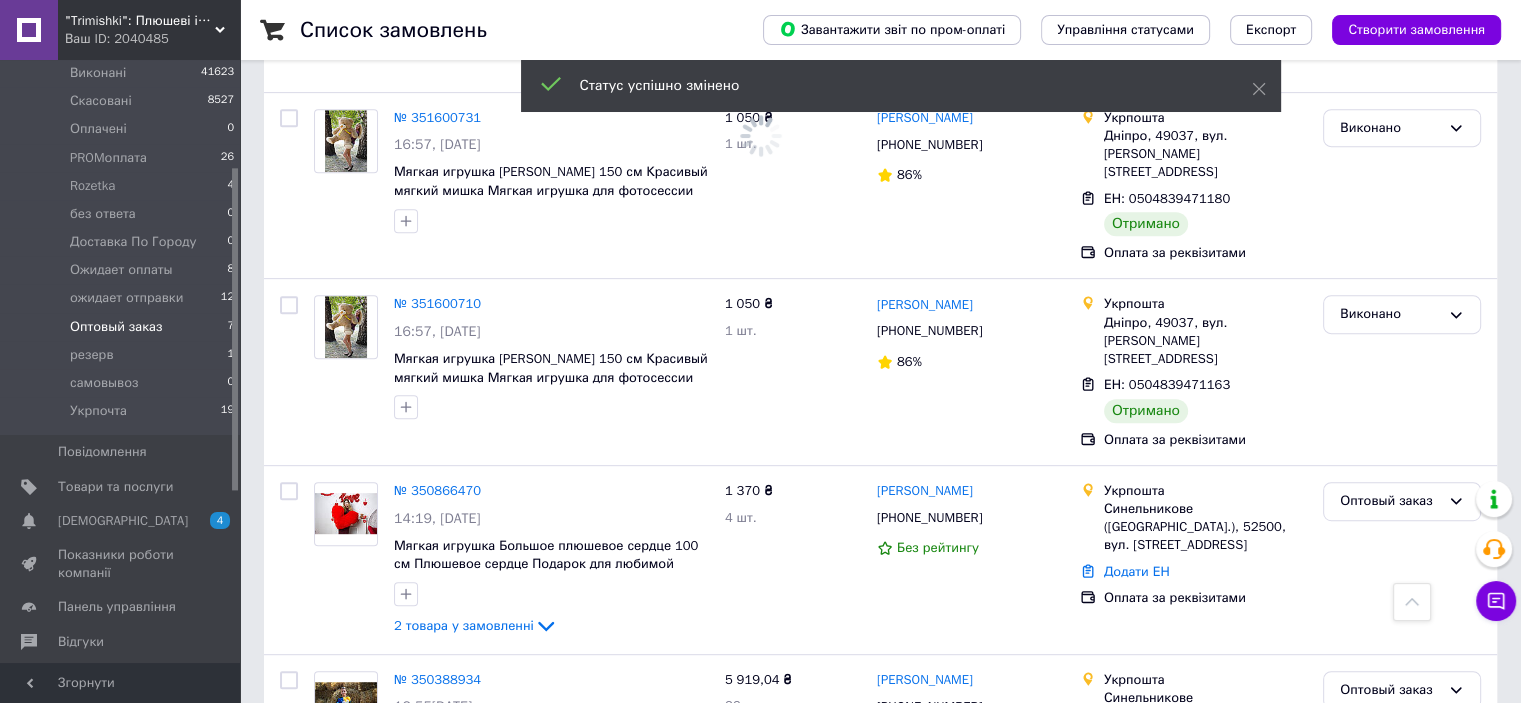 scroll, scrollTop: 926, scrollLeft: 0, axis: vertical 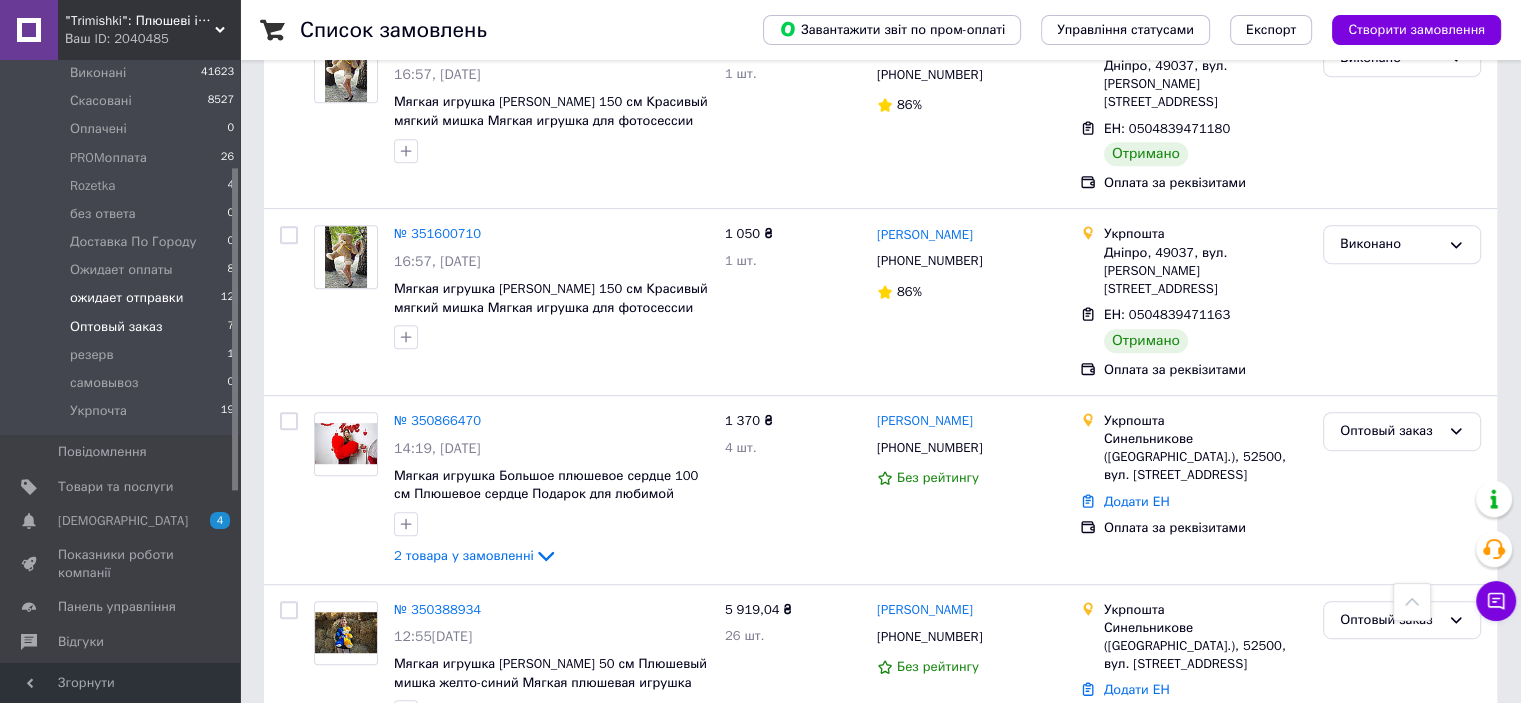 click on "ожидает отправки" at bounding box center (126, 298) 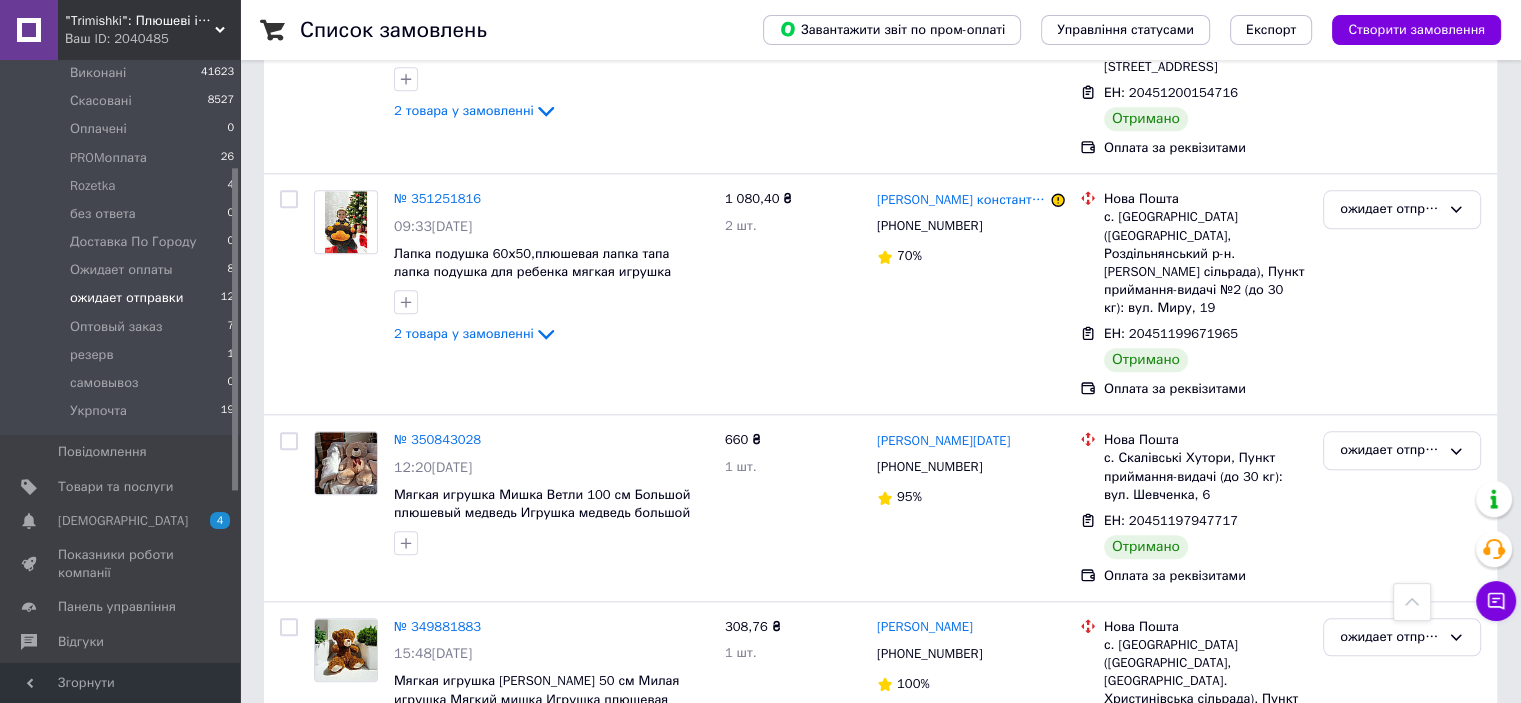 scroll, scrollTop: 2024, scrollLeft: 0, axis: vertical 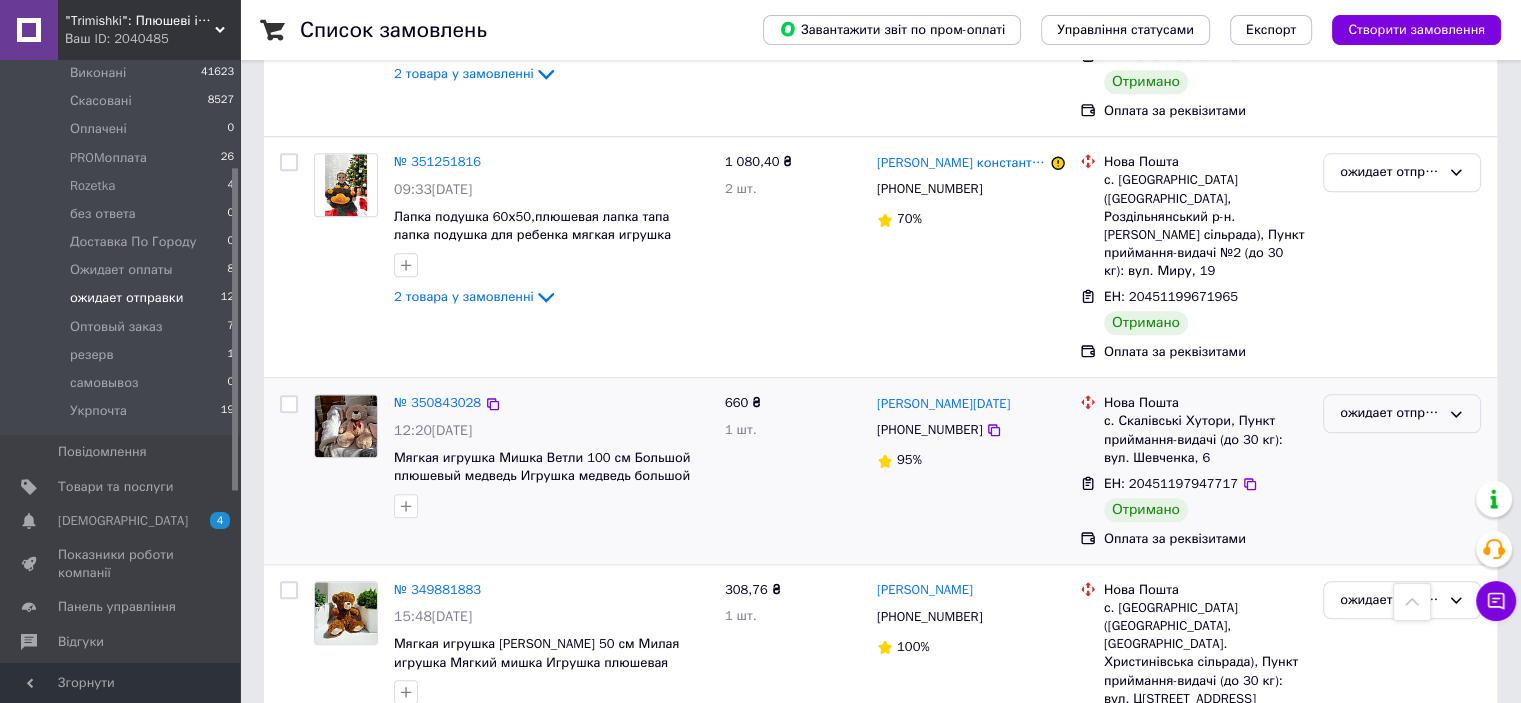 drag, startPoint x: 1374, startPoint y: 303, endPoint x: 1369, endPoint y: 320, distance: 17.720045 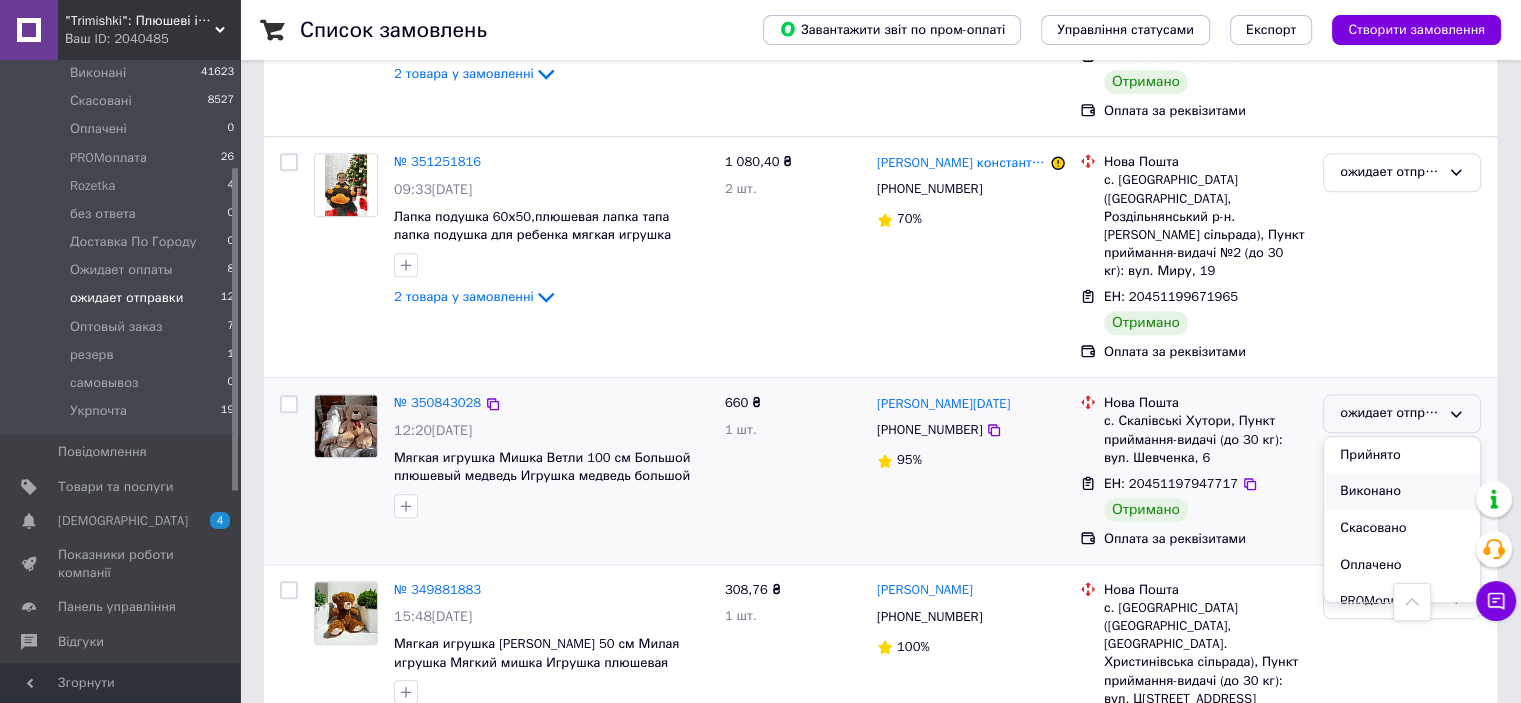 click on "Виконано" at bounding box center (1402, 491) 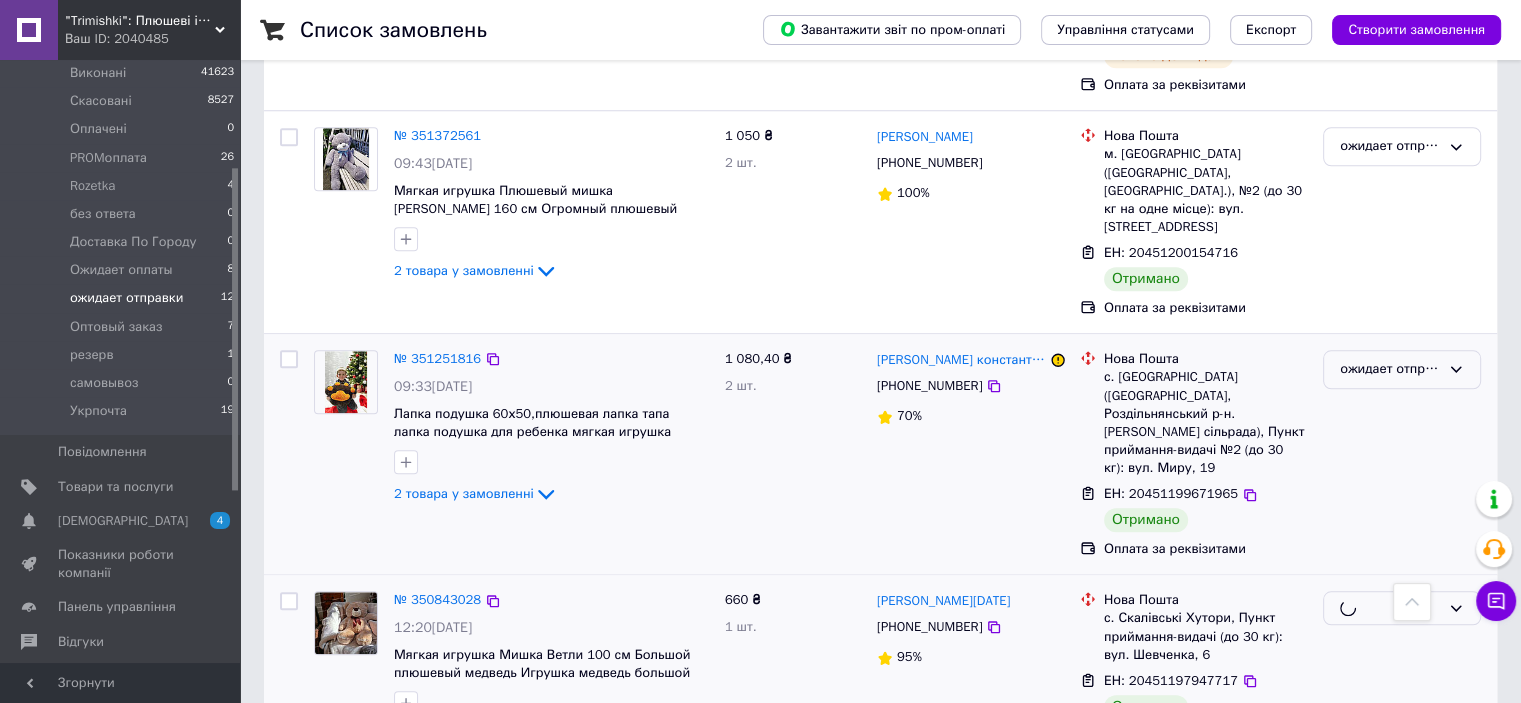 scroll, scrollTop: 1824, scrollLeft: 0, axis: vertical 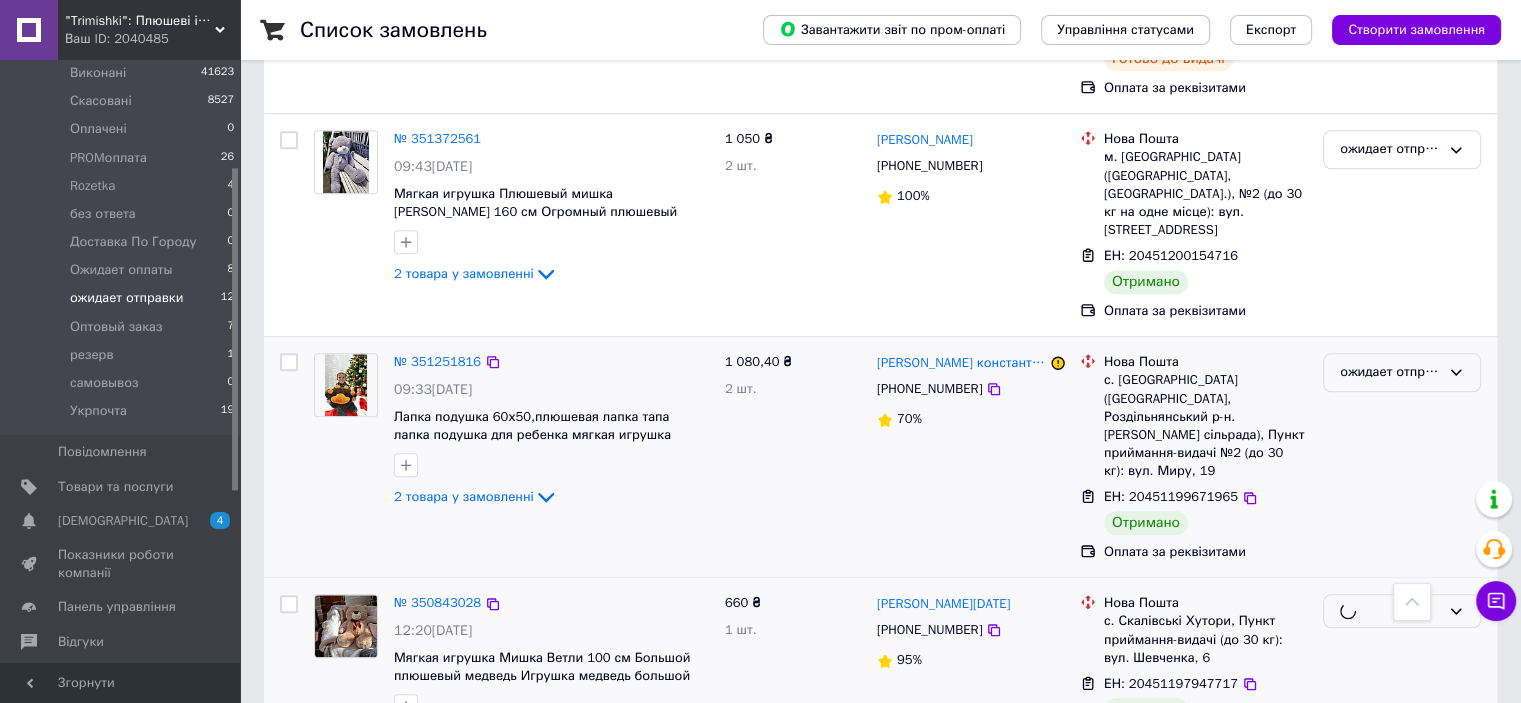 click on "ожидает отправки" at bounding box center (1390, 372) 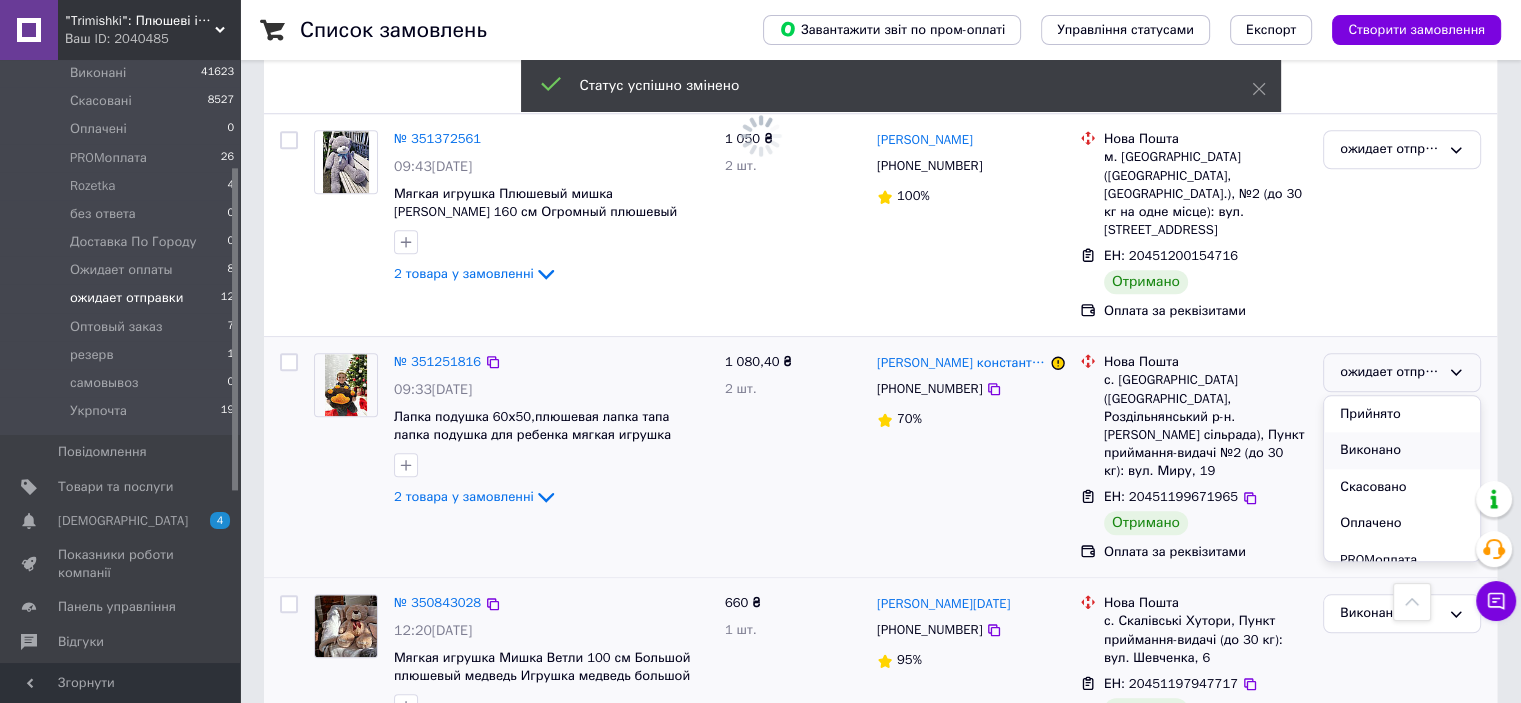 click on "Виконано" at bounding box center [1402, 450] 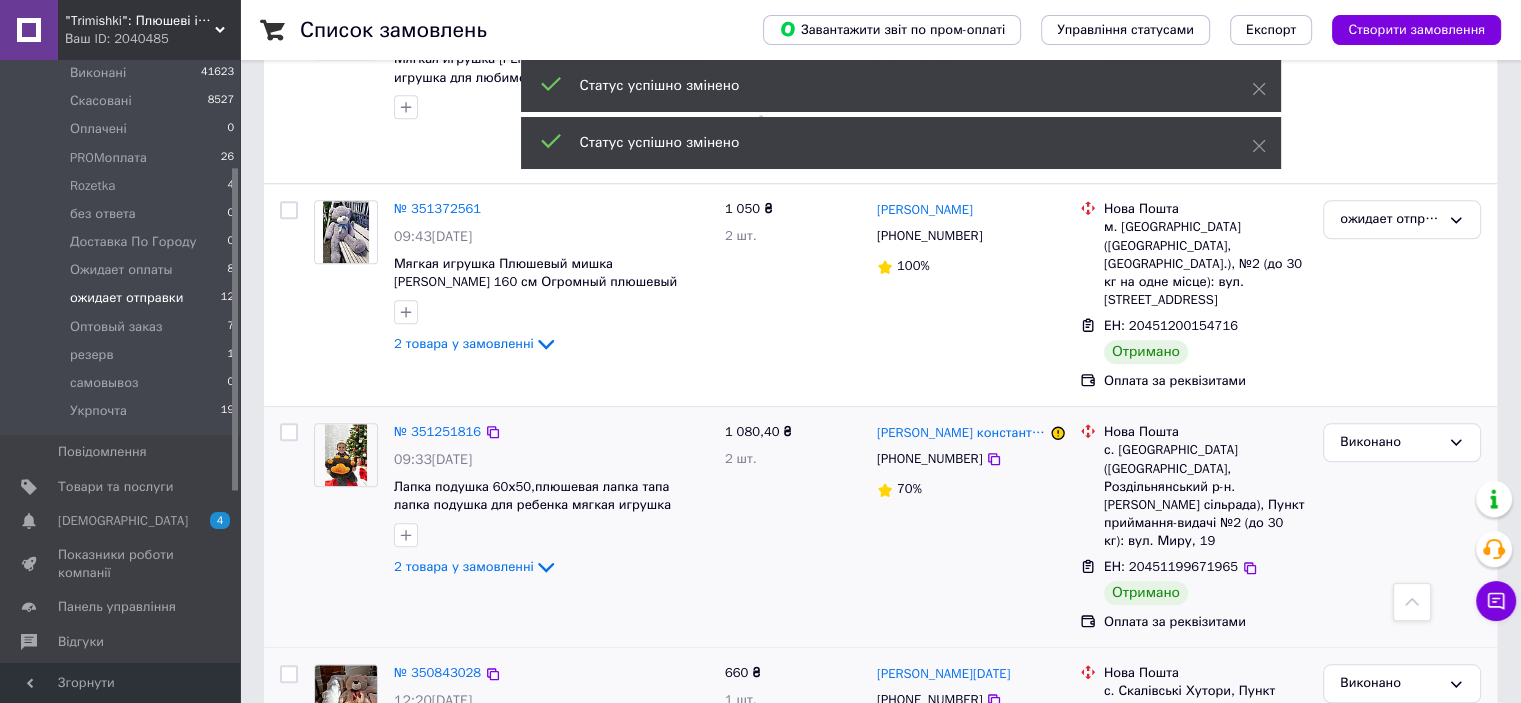 scroll, scrollTop: 1624, scrollLeft: 0, axis: vertical 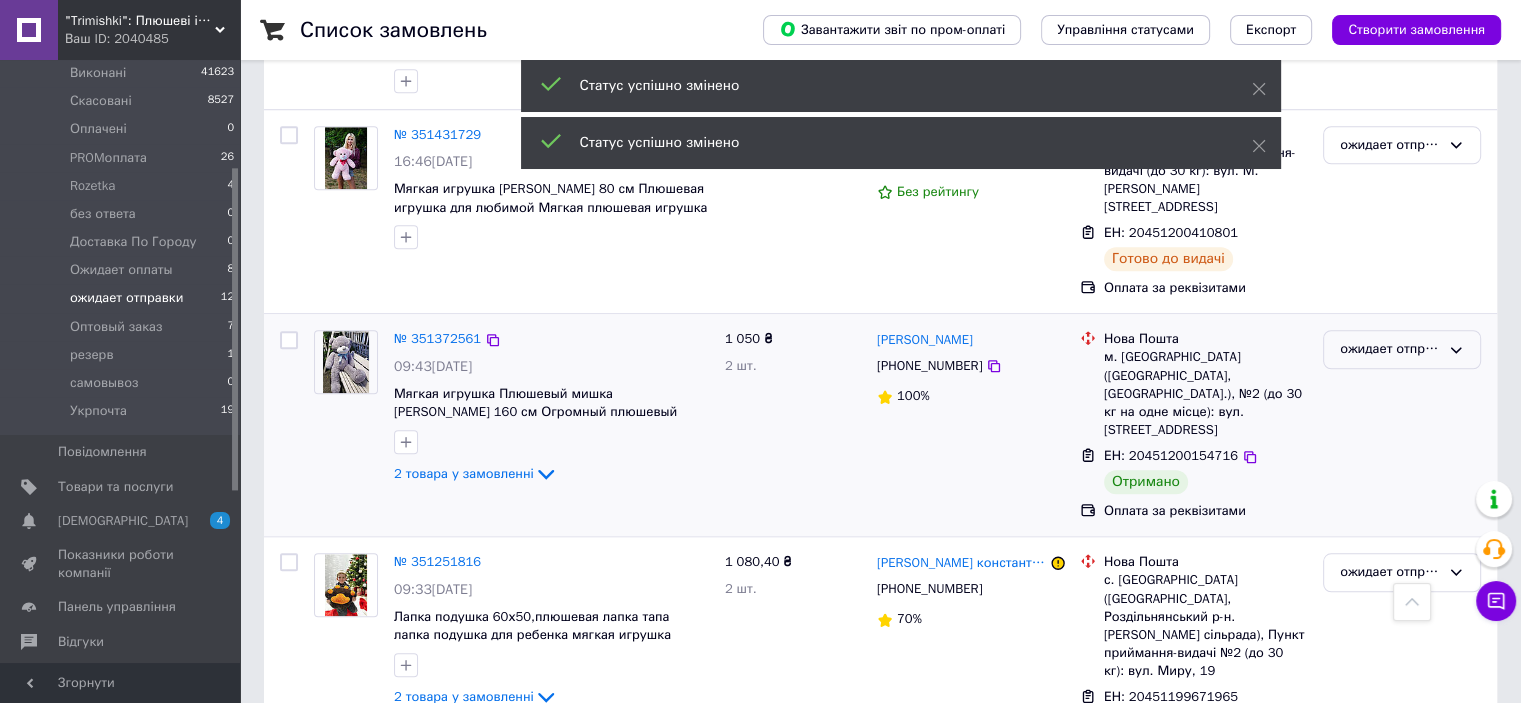 click on "ожидает отправки" at bounding box center [1390, 349] 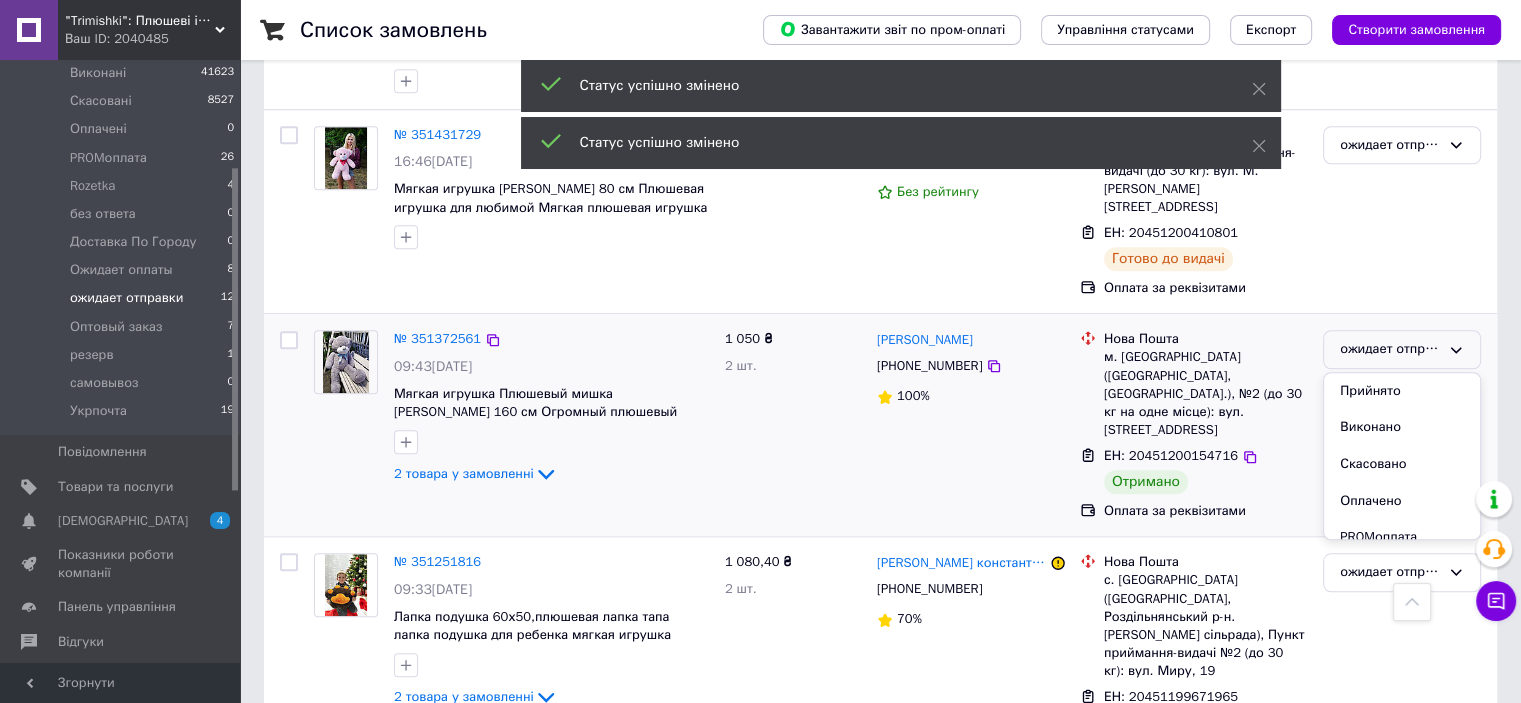 drag, startPoint x: 1359, startPoint y: 373, endPoint x: 1213, endPoint y: 375, distance: 146.0137 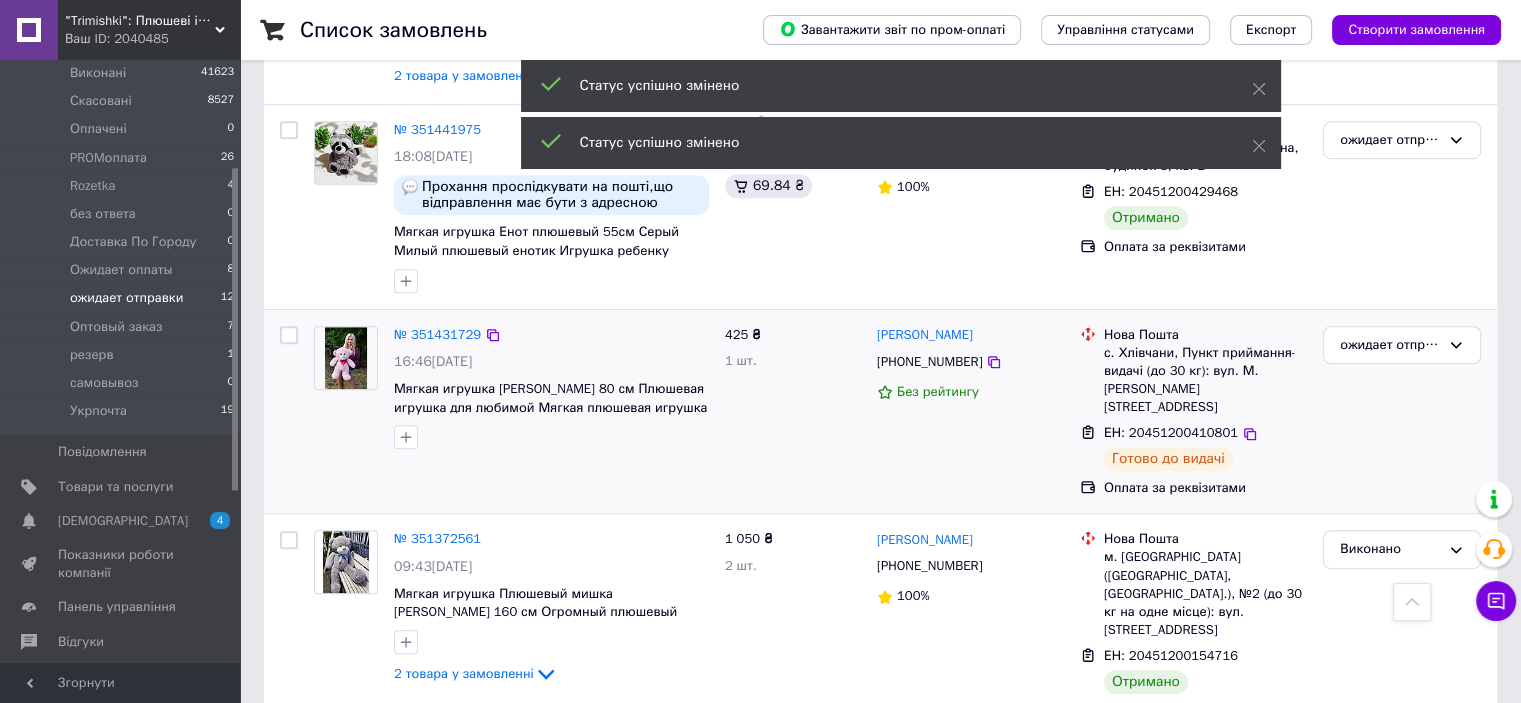 scroll, scrollTop: 1124, scrollLeft: 0, axis: vertical 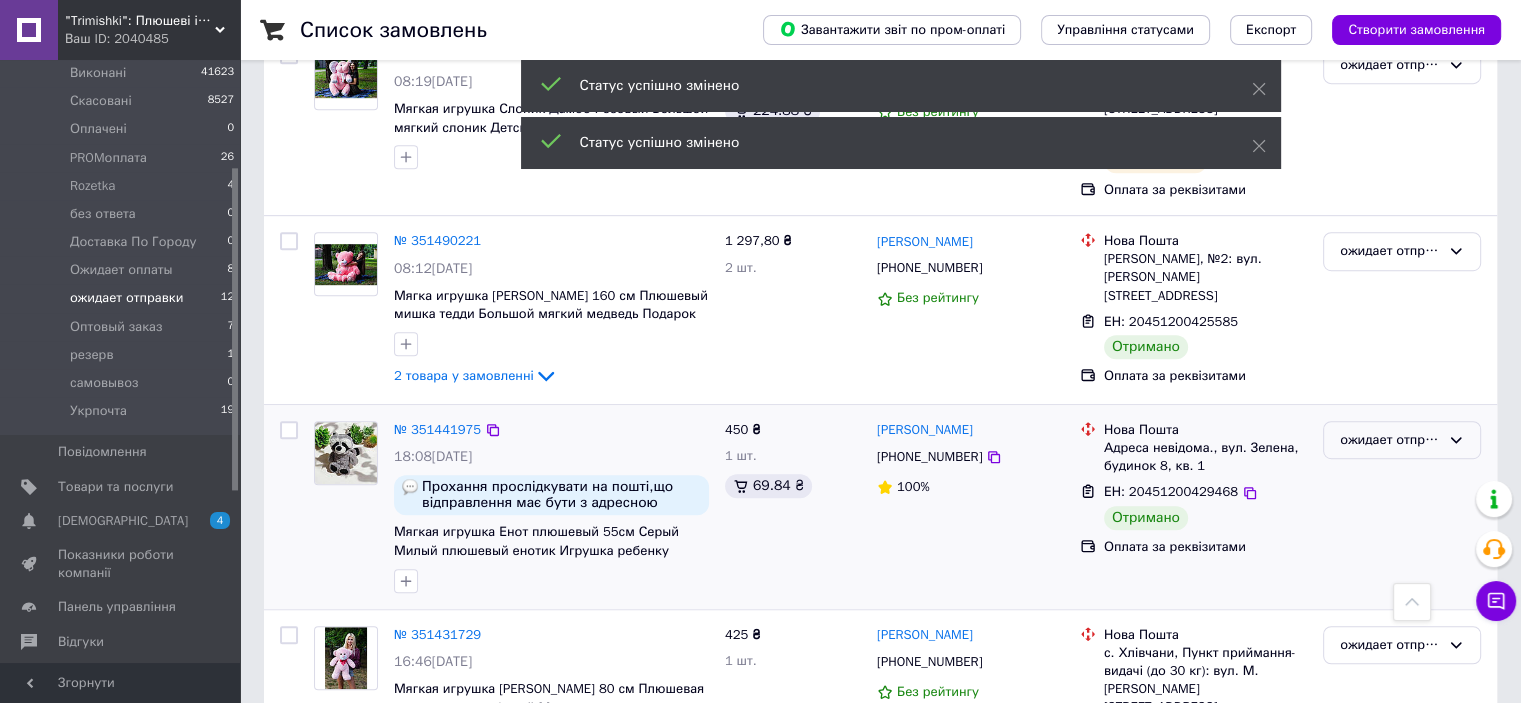 click on "ожидает отправки" at bounding box center [1390, 440] 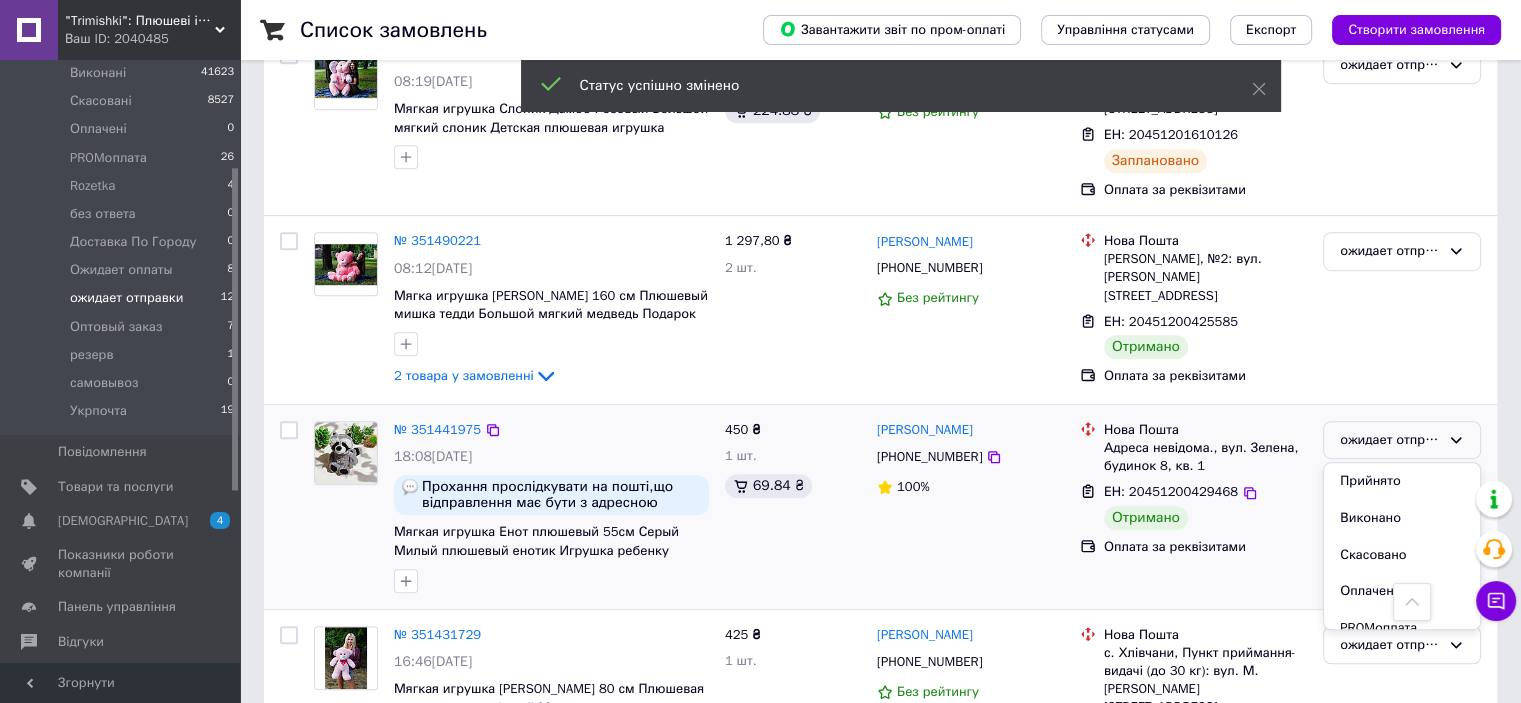 click on "Виконано" at bounding box center (1402, 518) 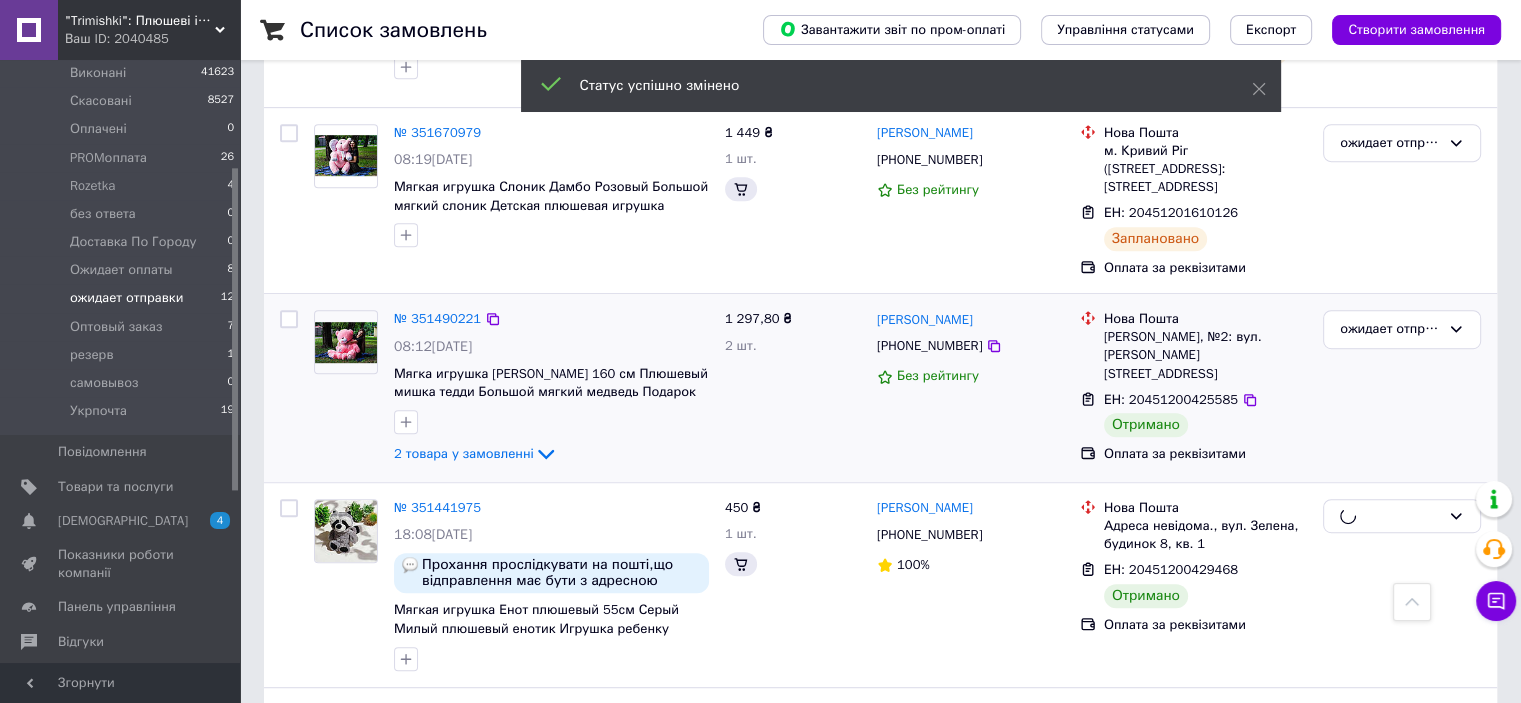 scroll, scrollTop: 1024, scrollLeft: 0, axis: vertical 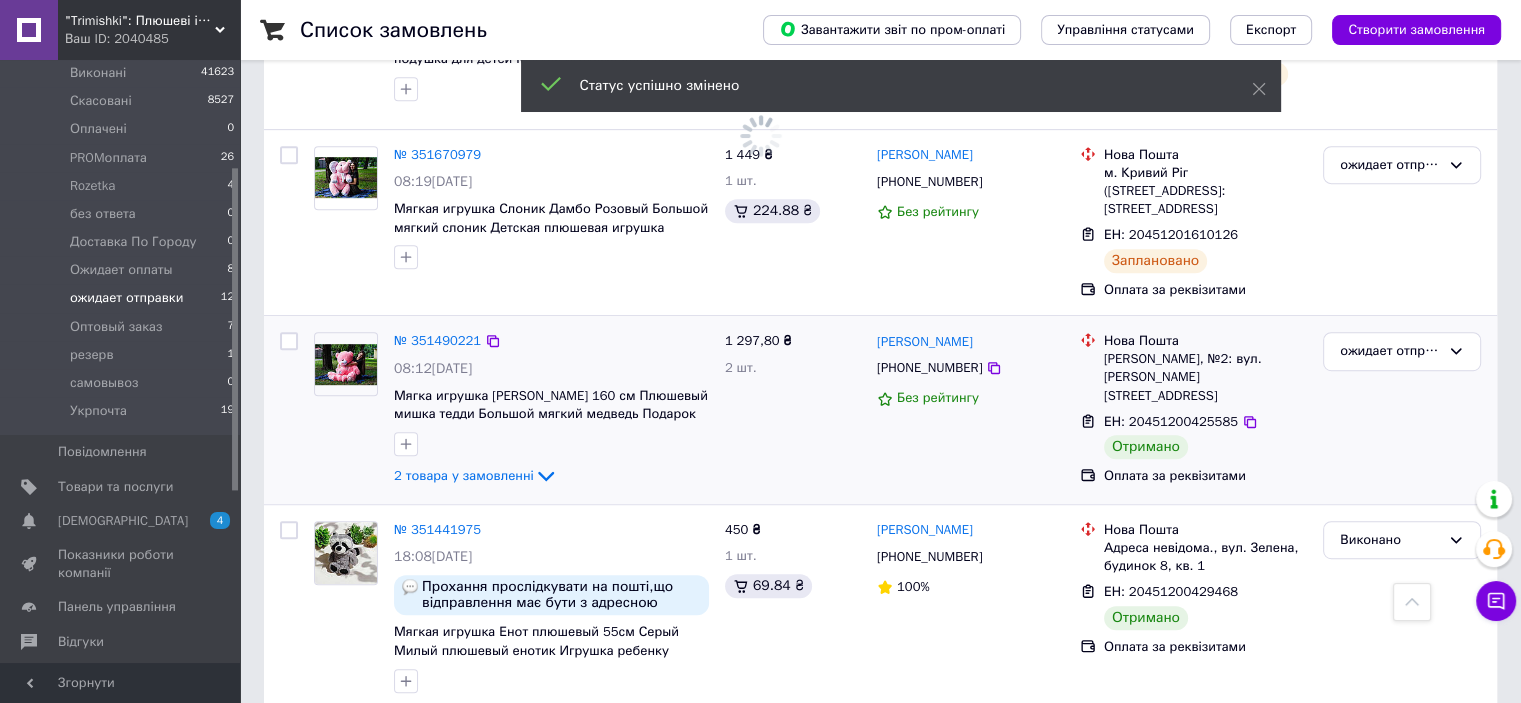 click on "ожидает отправки" at bounding box center [1402, 410] 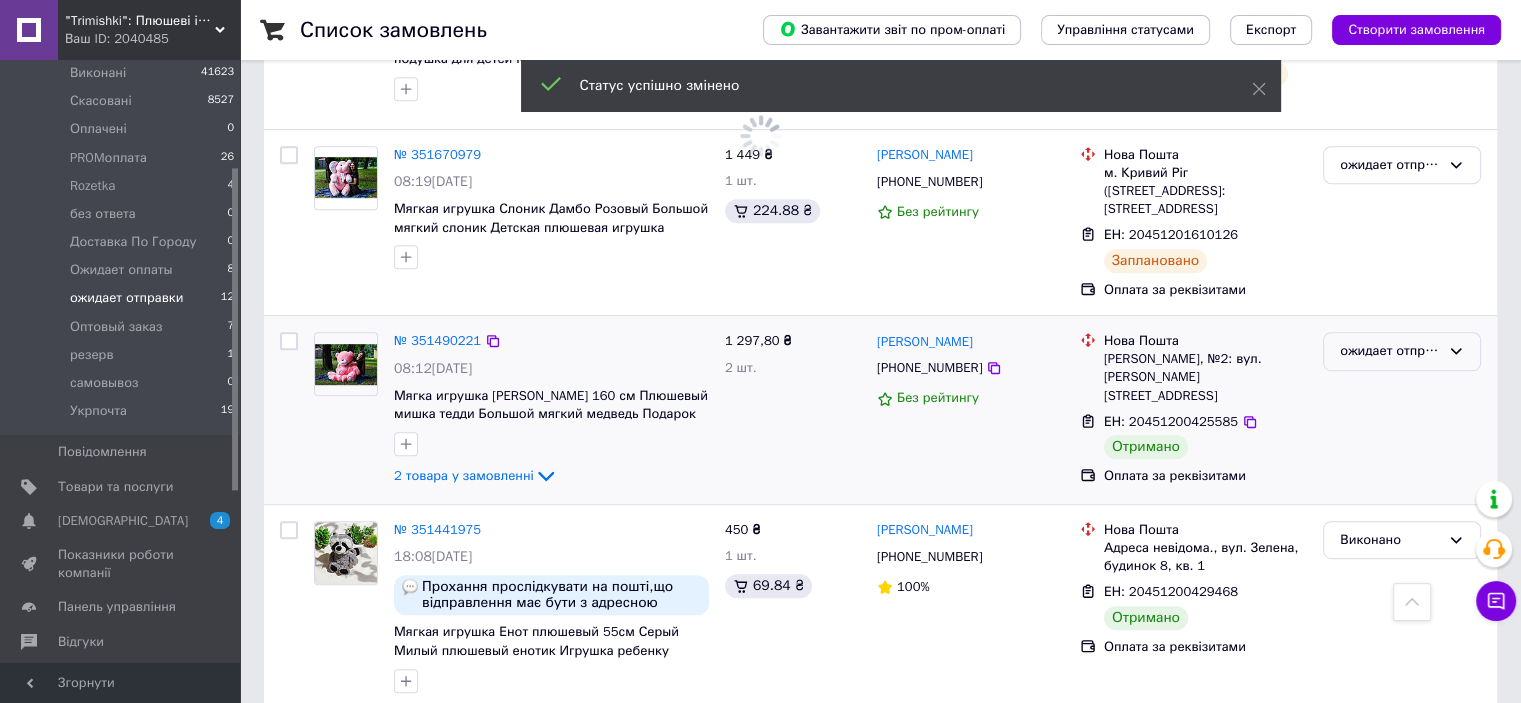 click on "ожидает отправки" at bounding box center [1390, 351] 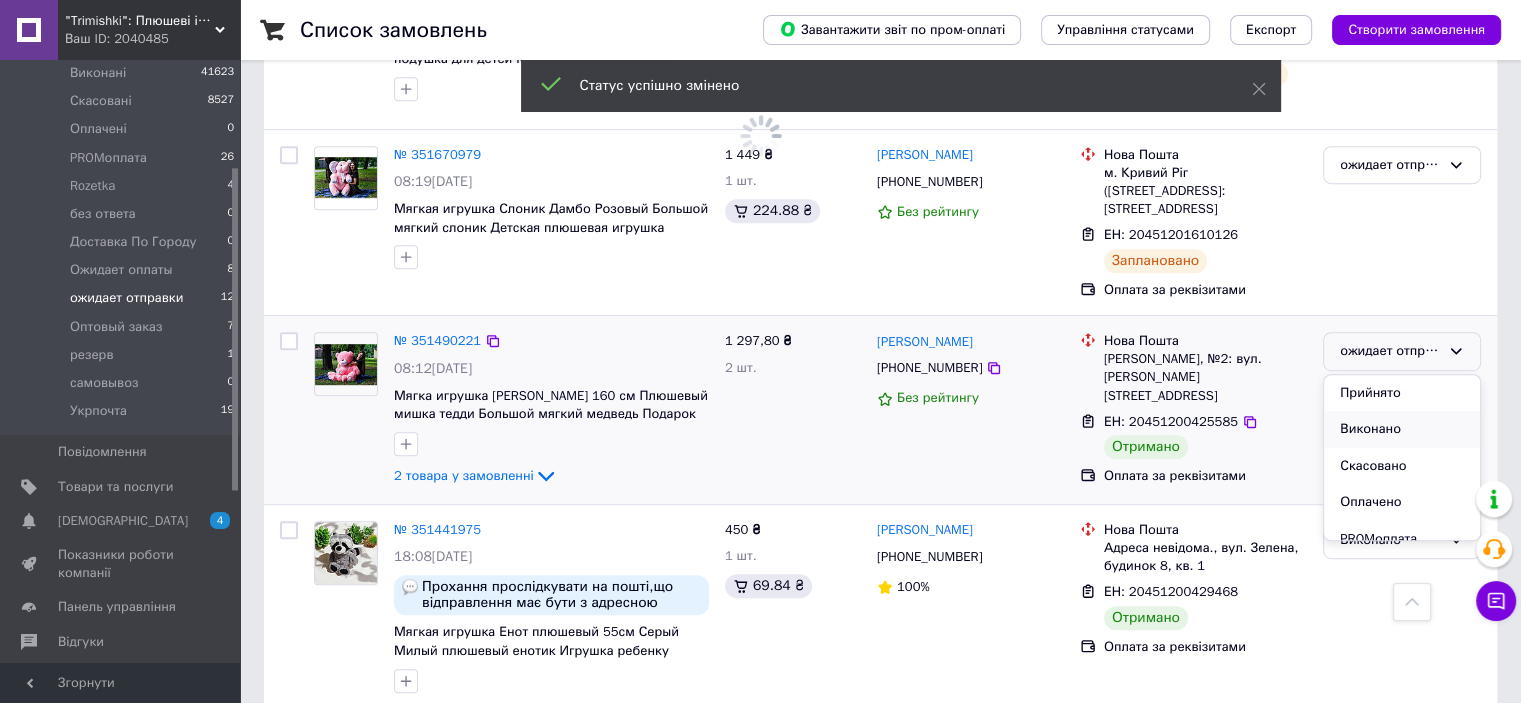 click on "Виконано" at bounding box center (1402, 429) 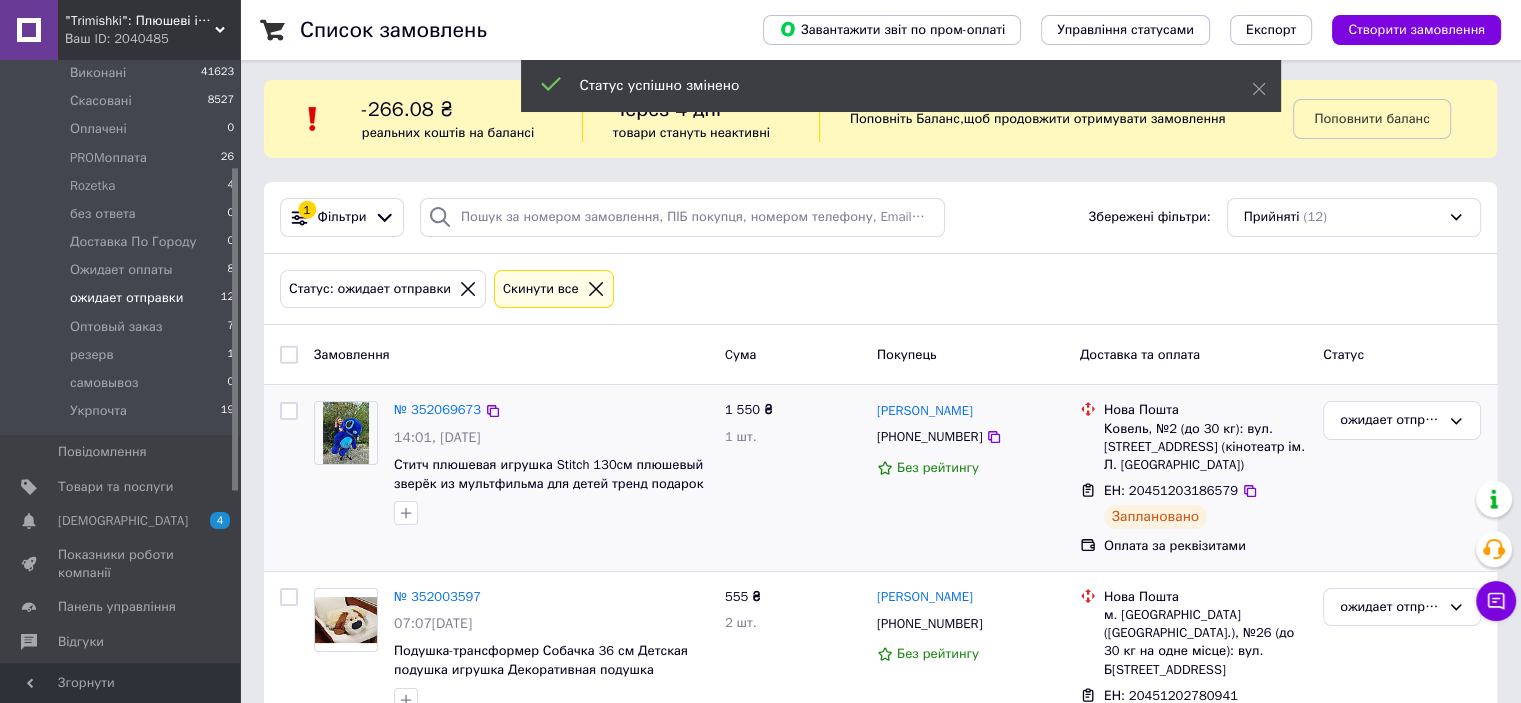 scroll, scrollTop: 0, scrollLeft: 0, axis: both 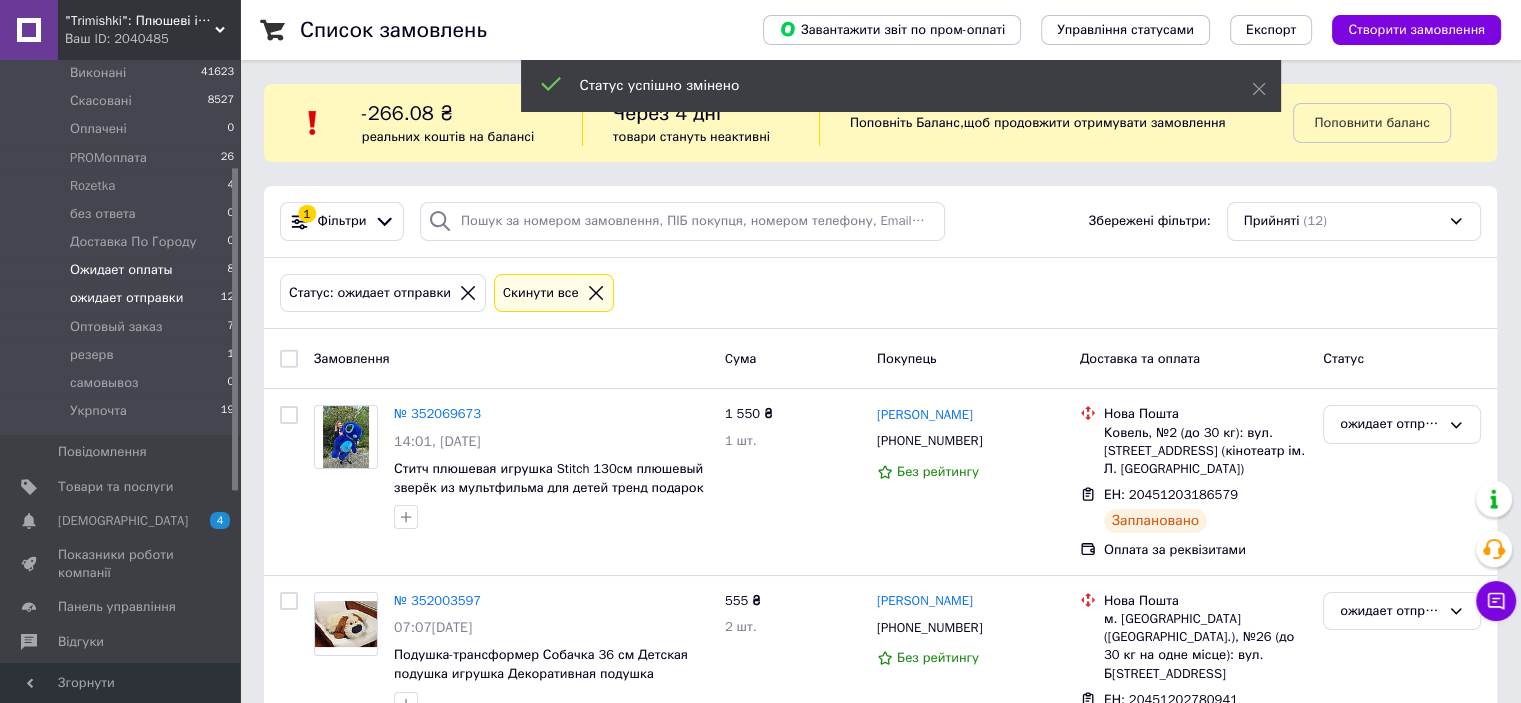 click on "Ожидает оплаты" at bounding box center [121, 270] 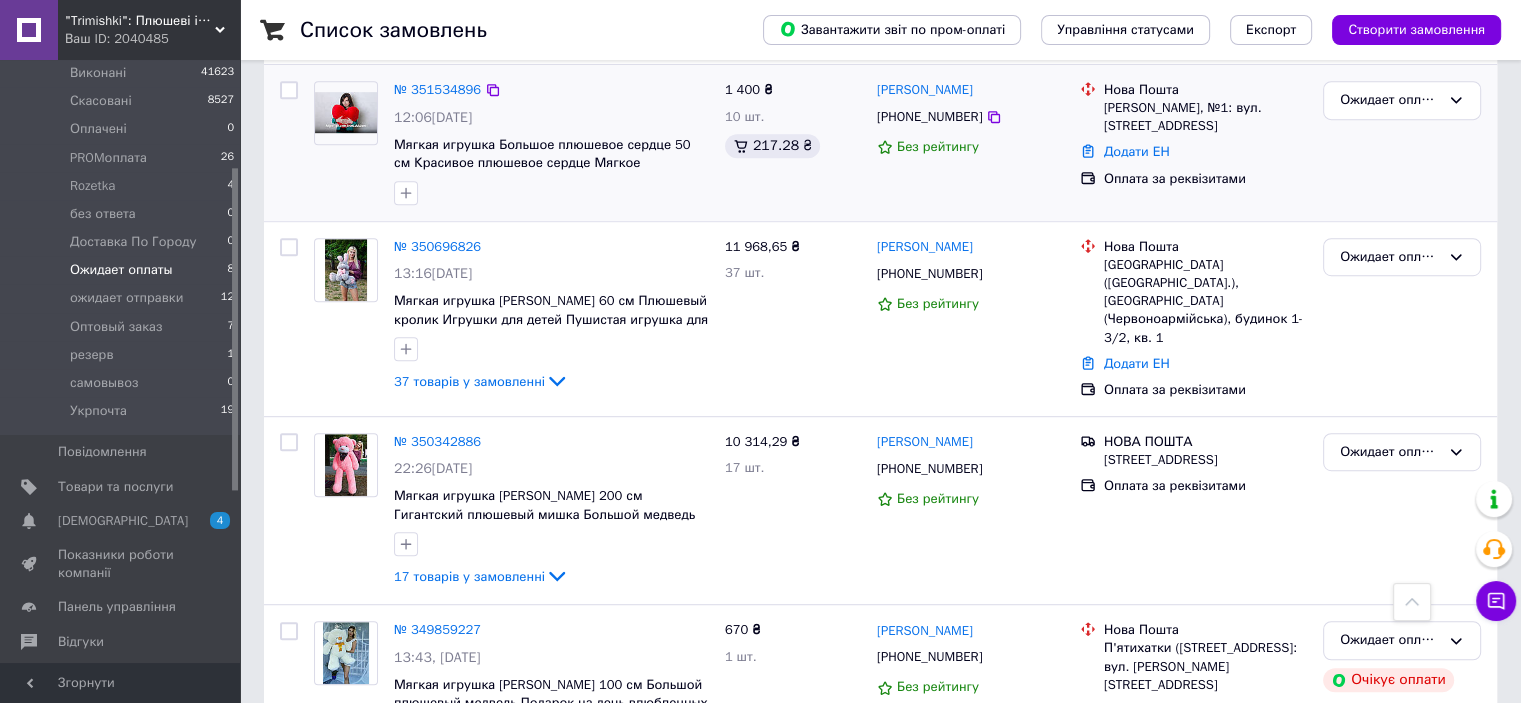 scroll, scrollTop: 1118, scrollLeft: 0, axis: vertical 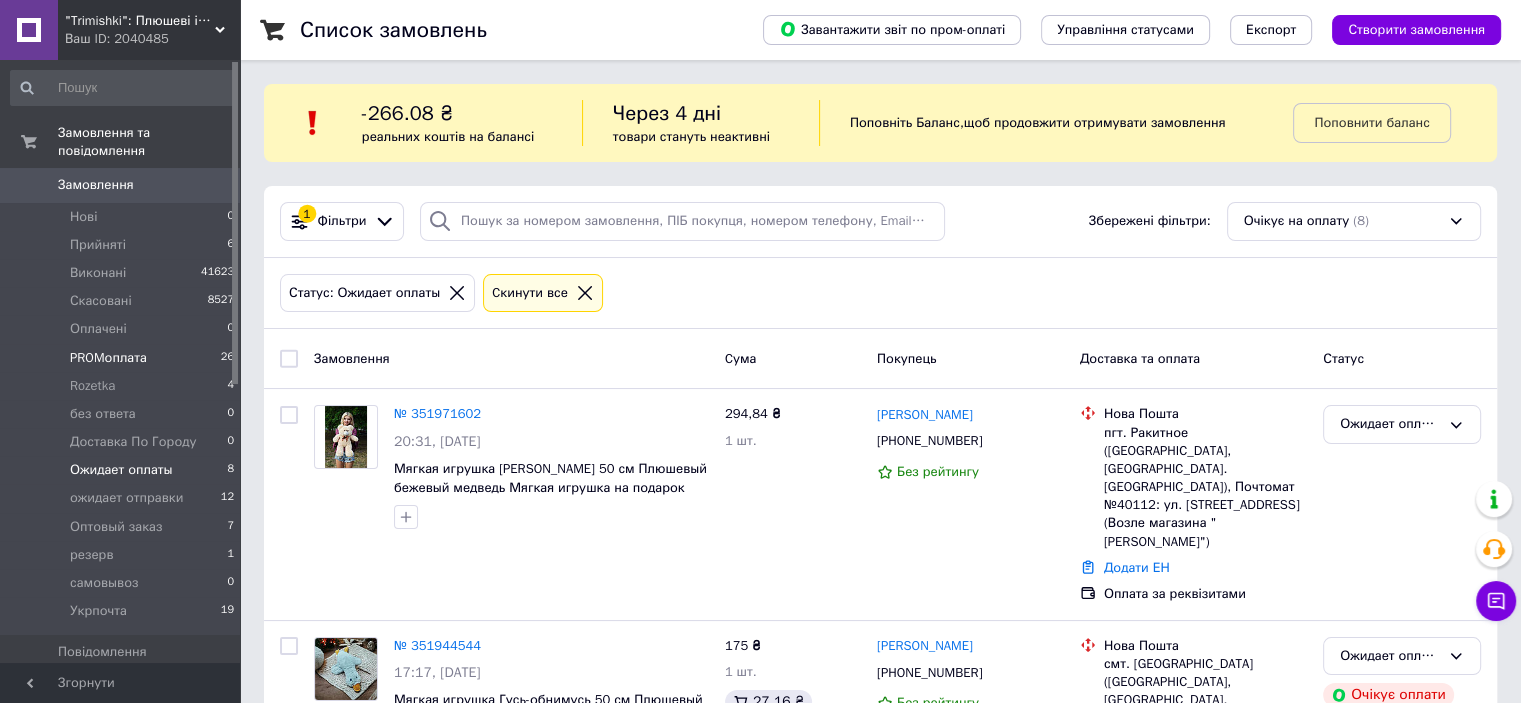 click on "PROMоплата" at bounding box center [108, 358] 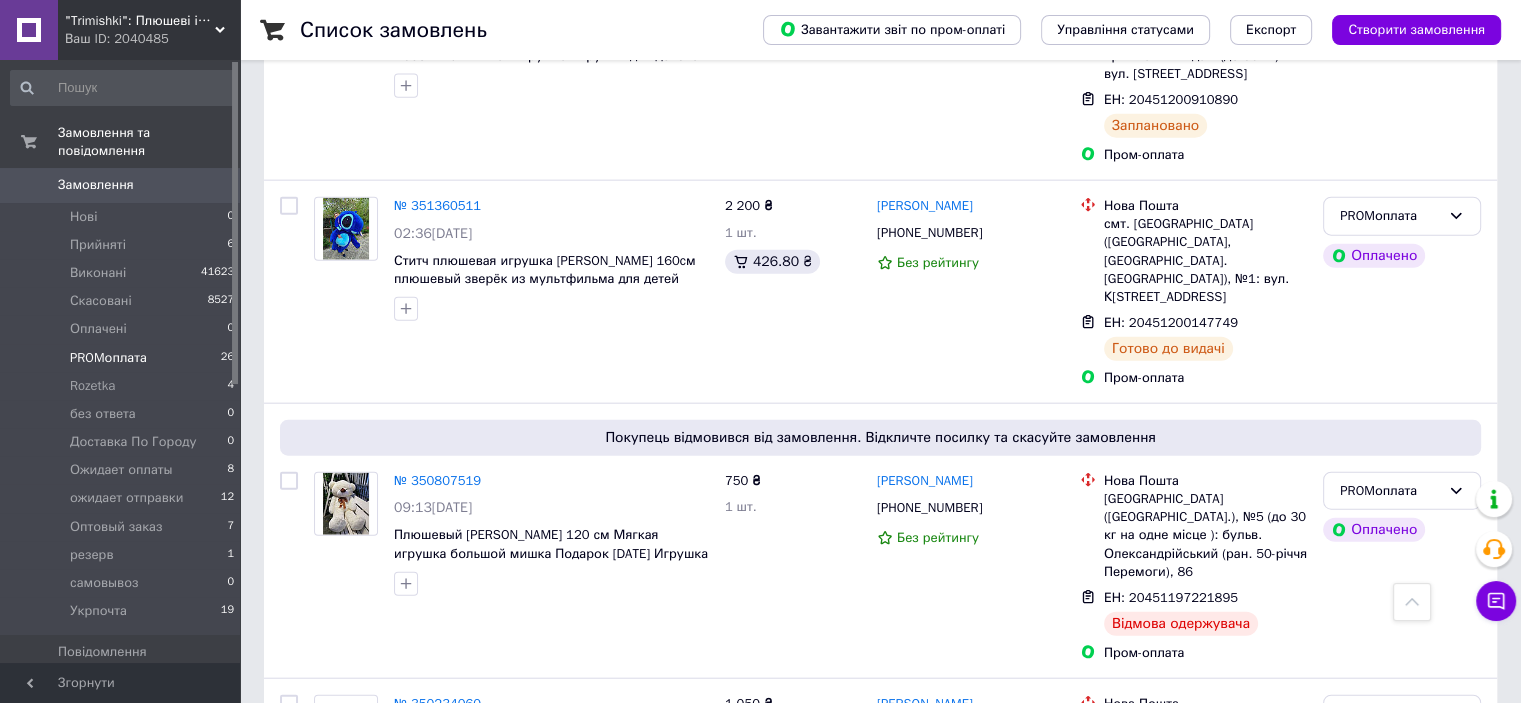 scroll, scrollTop: 4652, scrollLeft: 0, axis: vertical 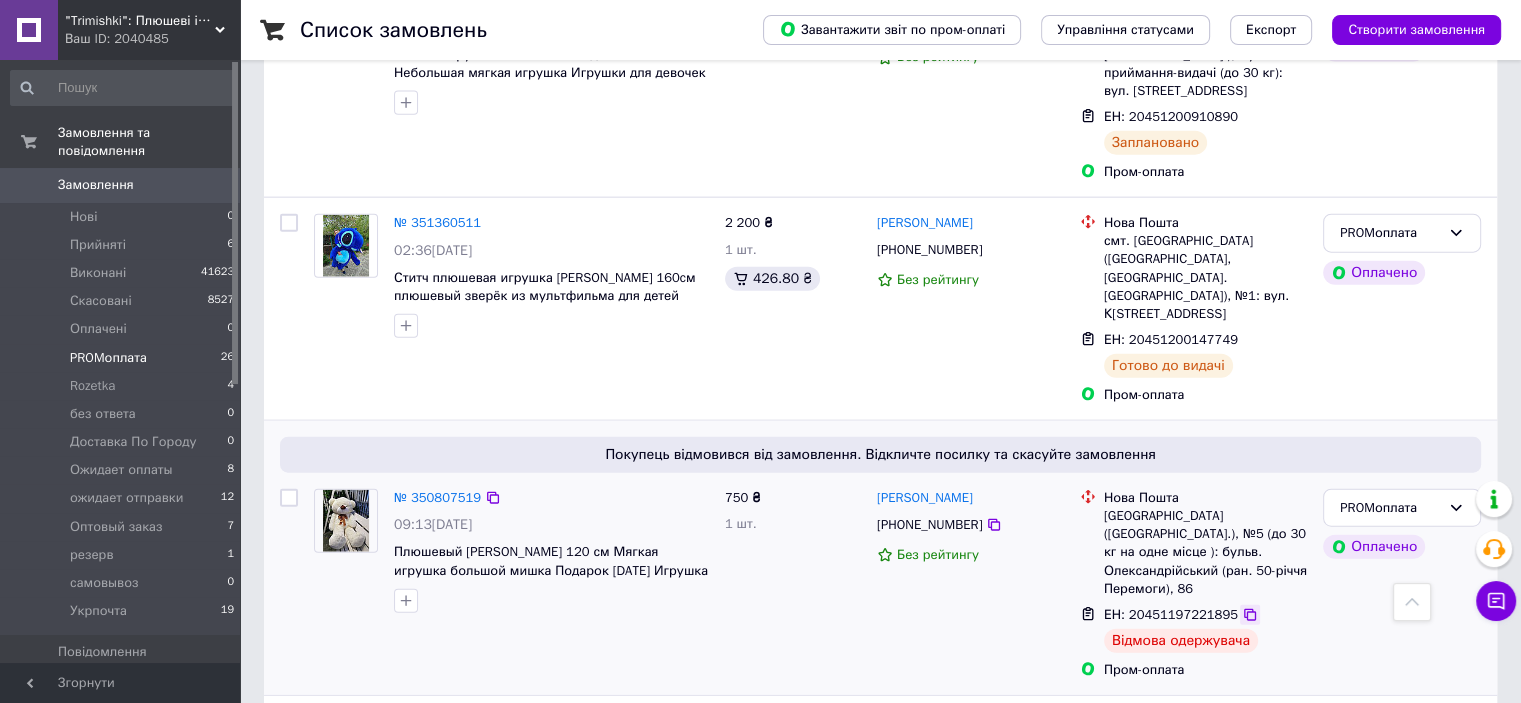 click 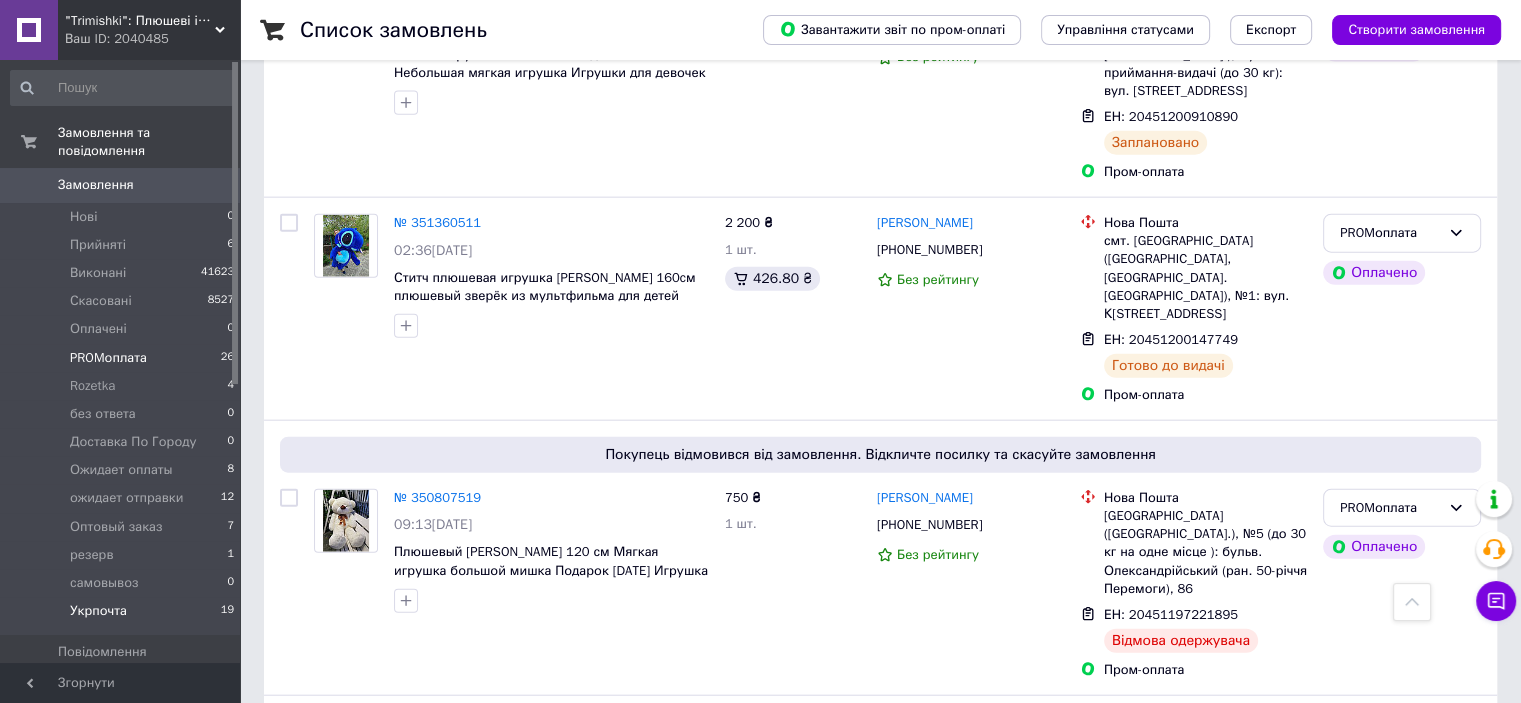 click on "Укрпочта" at bounding box center [98, 611] 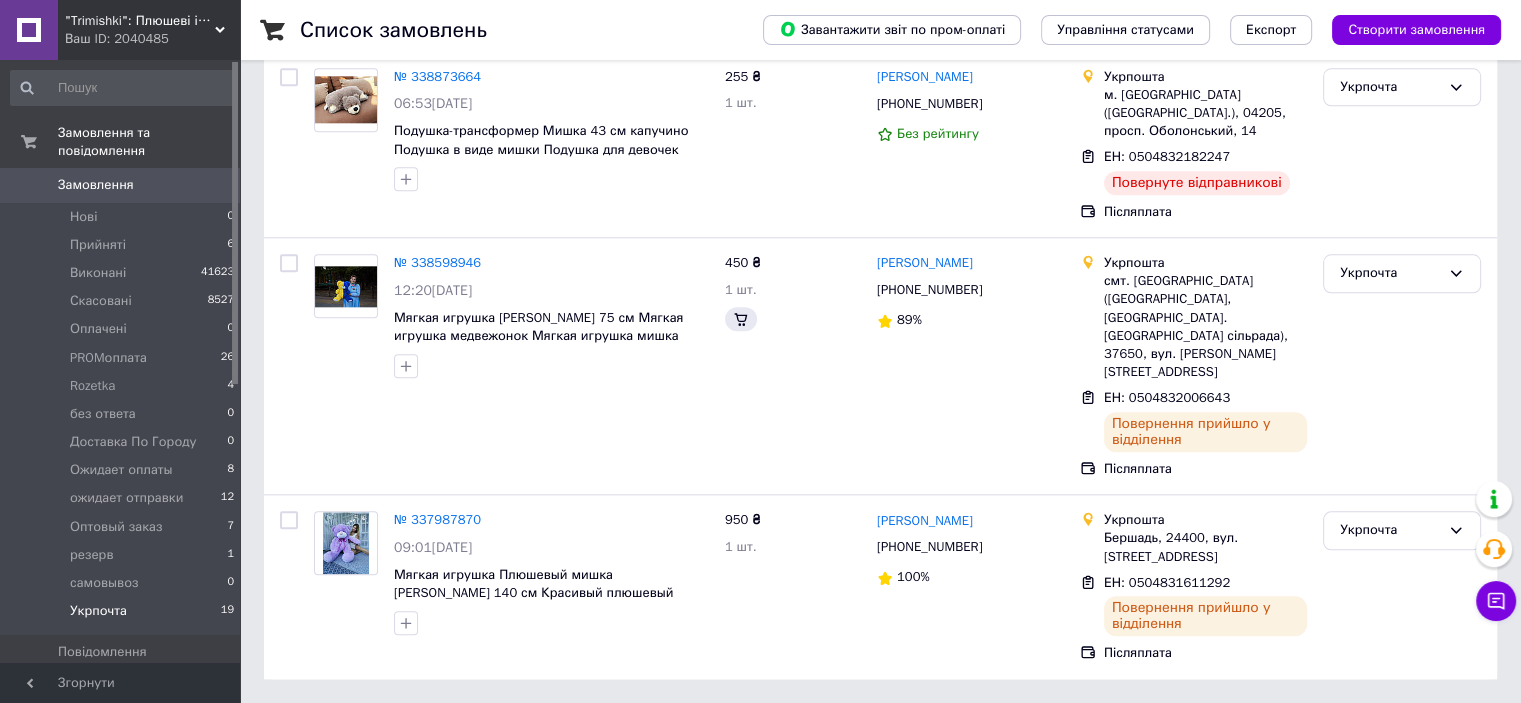 scroll, scrollTop: 0, scrollLeft: 0, axis: both 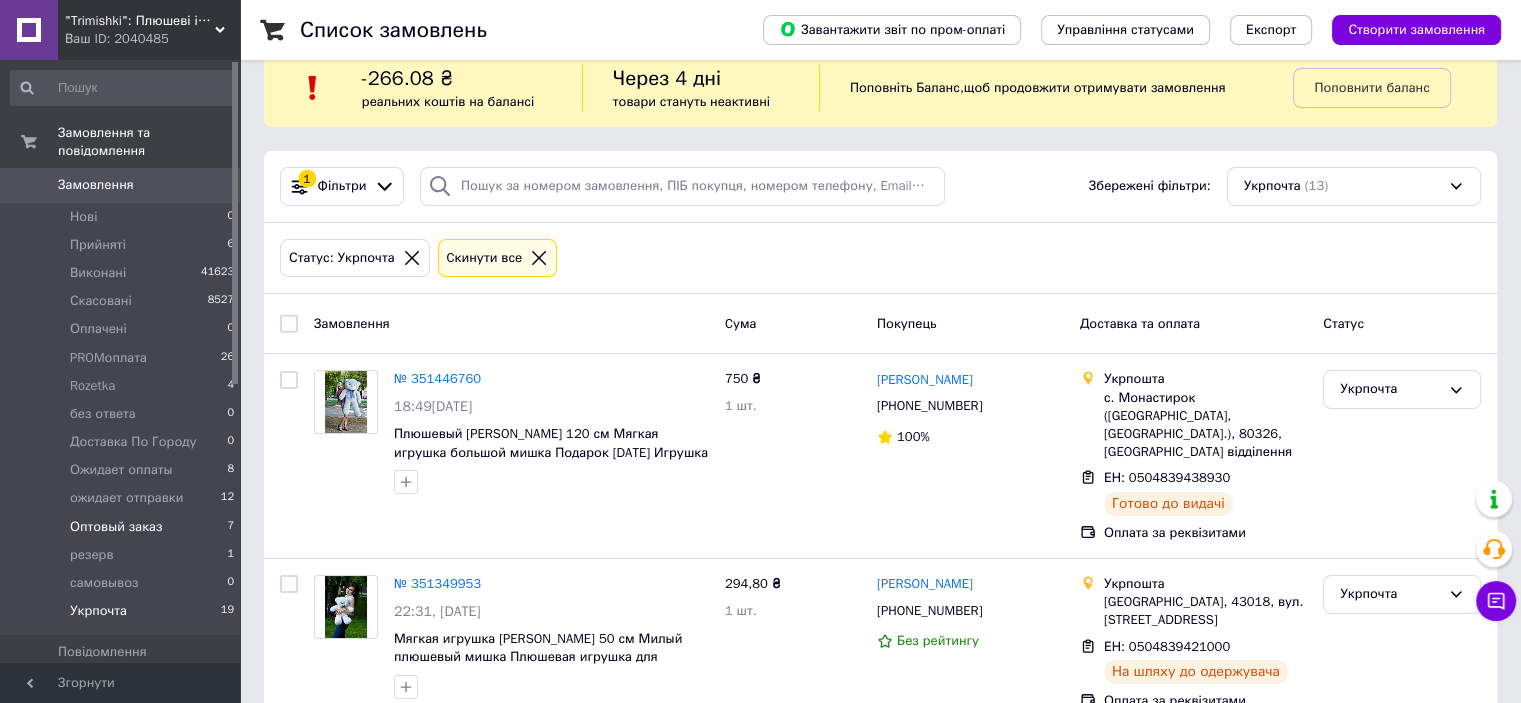 click on "Оптовый заказ" at bounding box center (116, 527) 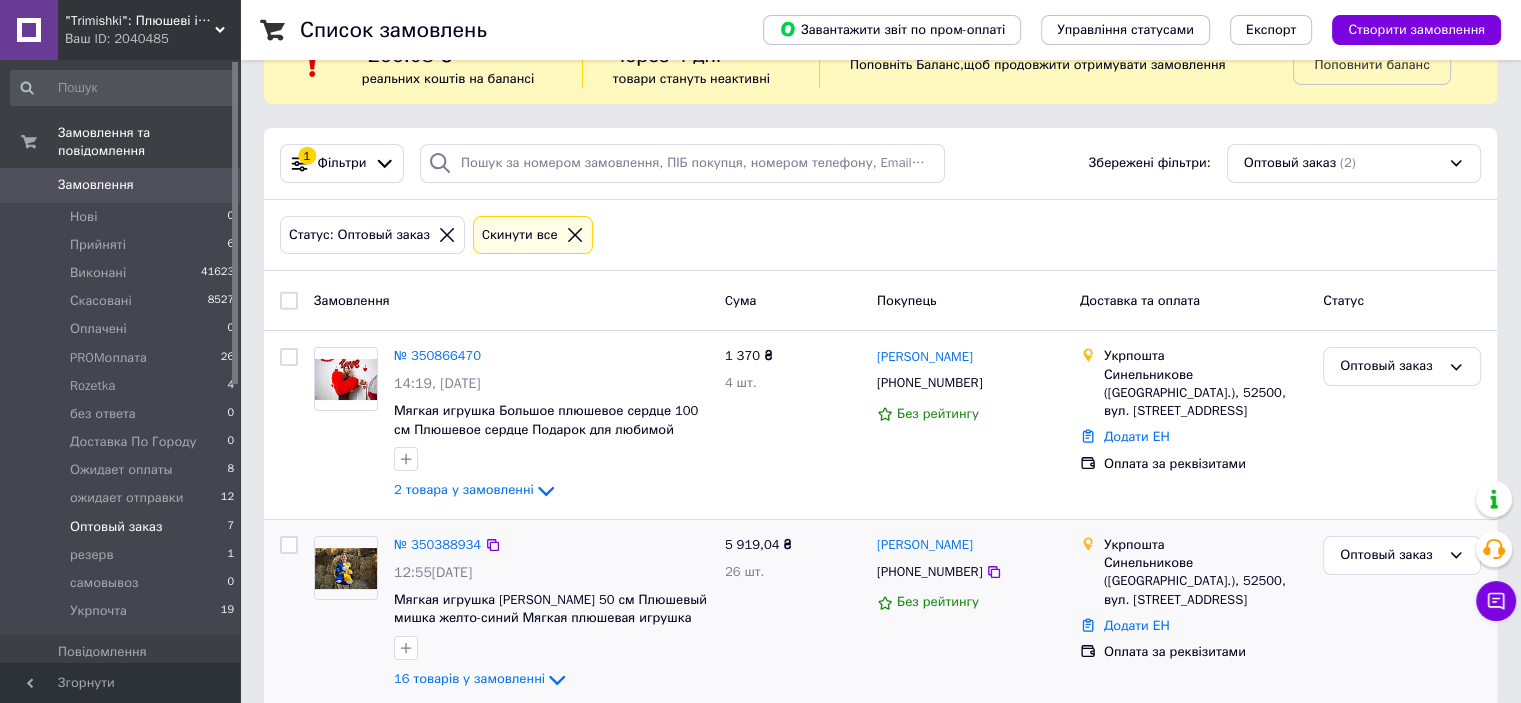 scroll, scrollTop: 85, scrollLeft: 0, axis: vertical 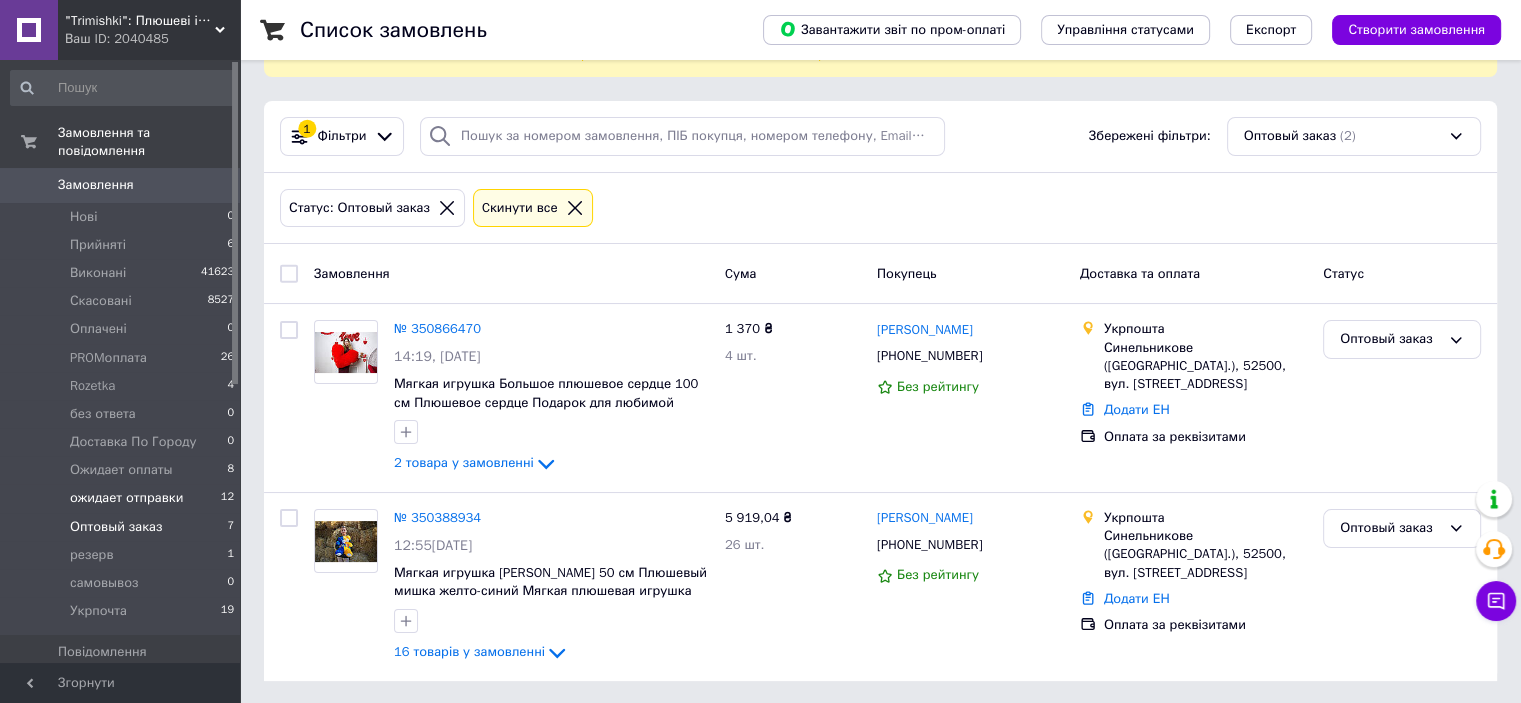 click on "ожидает отправки" at bounding box center (126, 498) 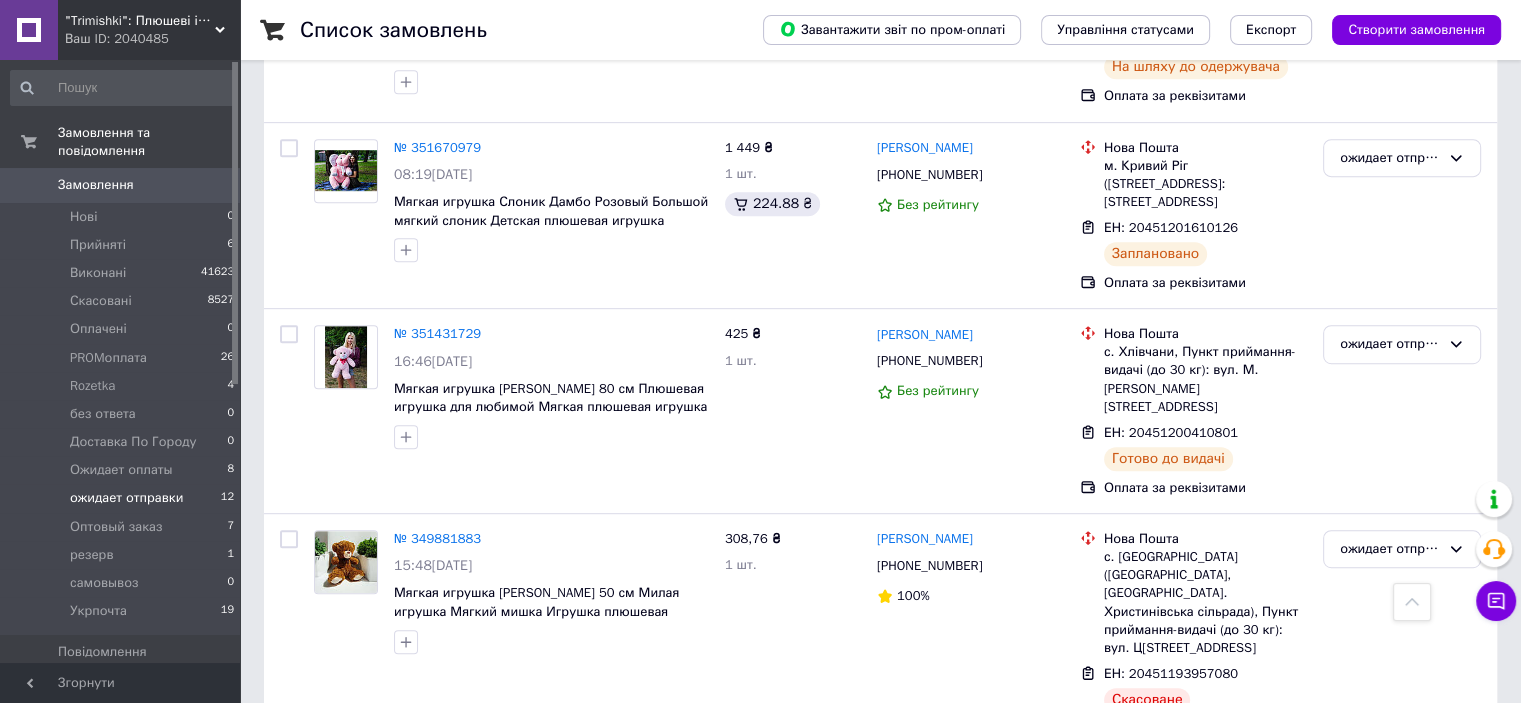 scroll, scrollTop: 1032, scrollLeft: 0, axis: vertical 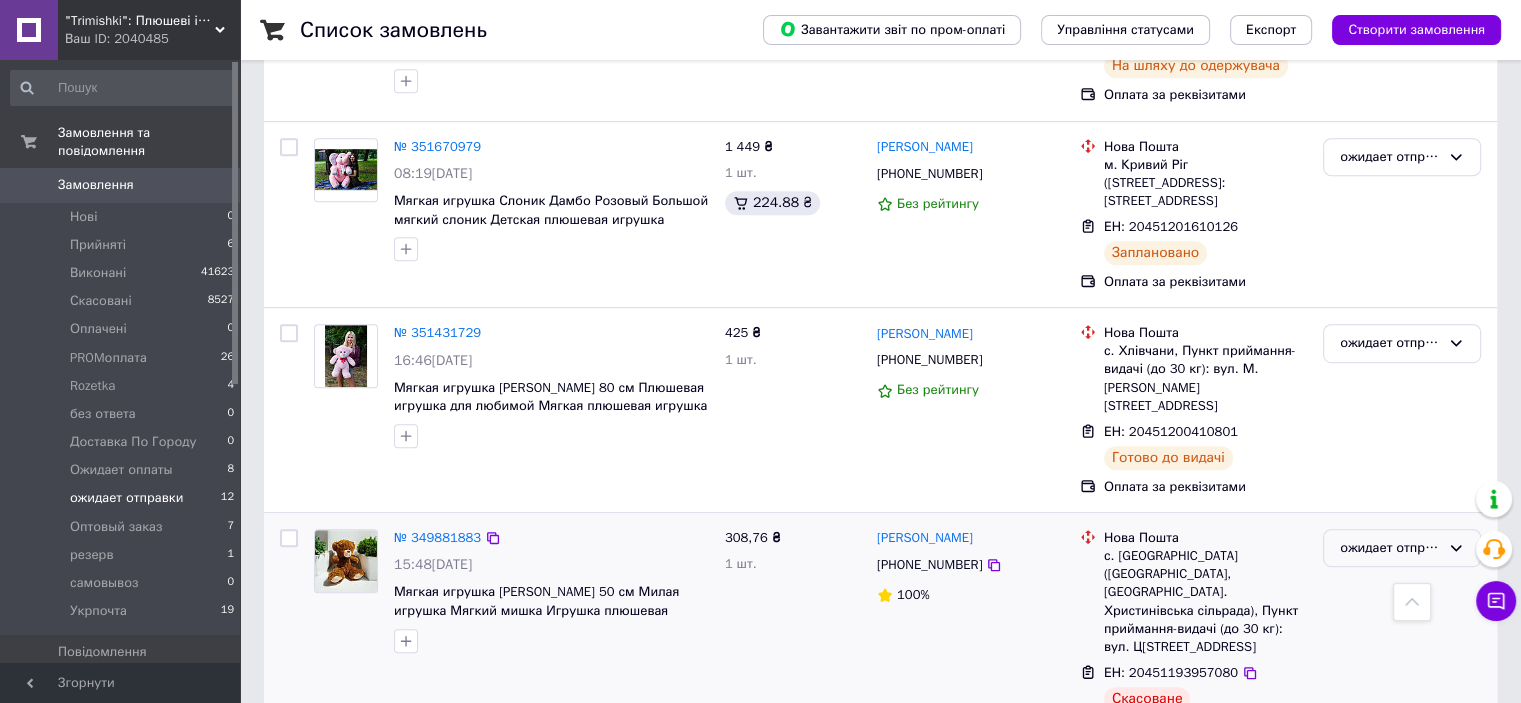 click on "ожидает отправки" at bounding box center [1390, 548] 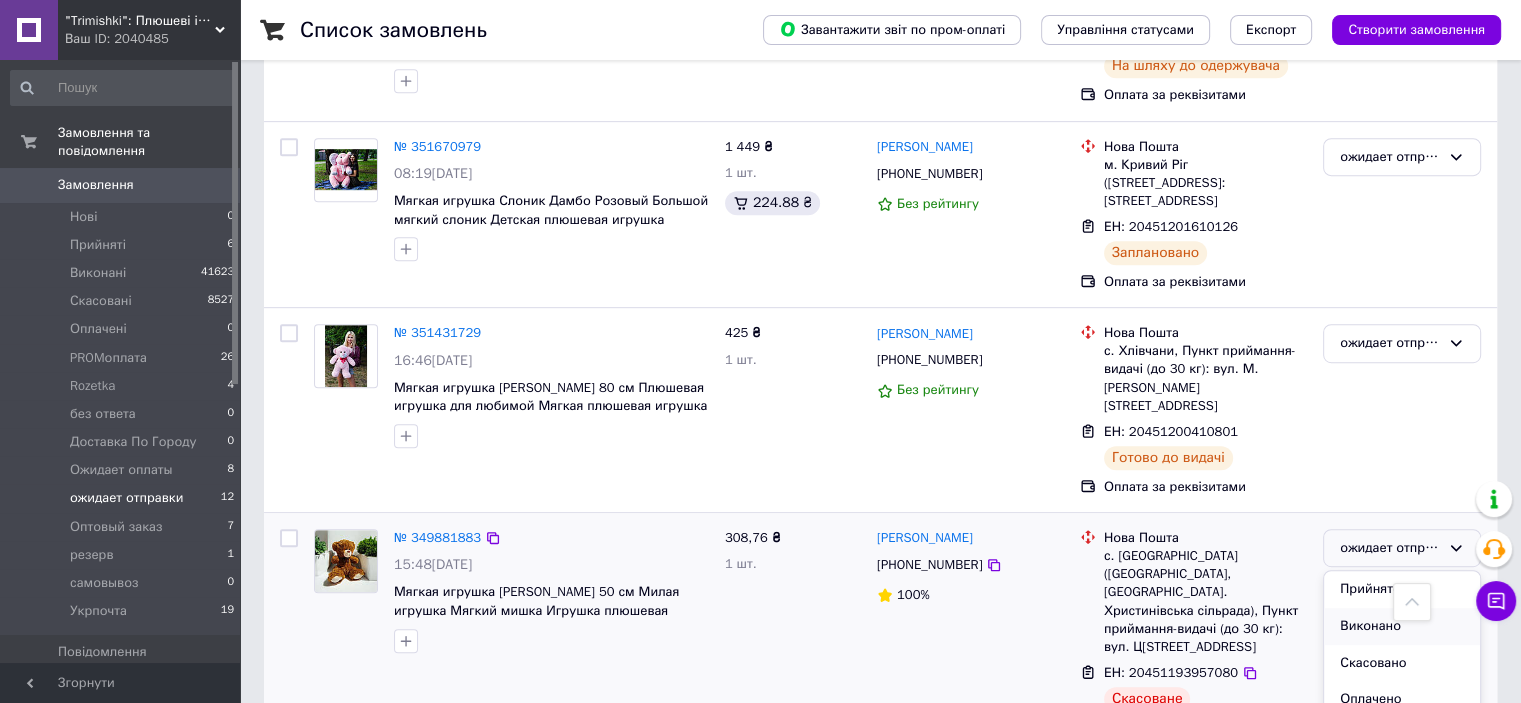 click on "Виконано" at bounding box center (1402, 626) 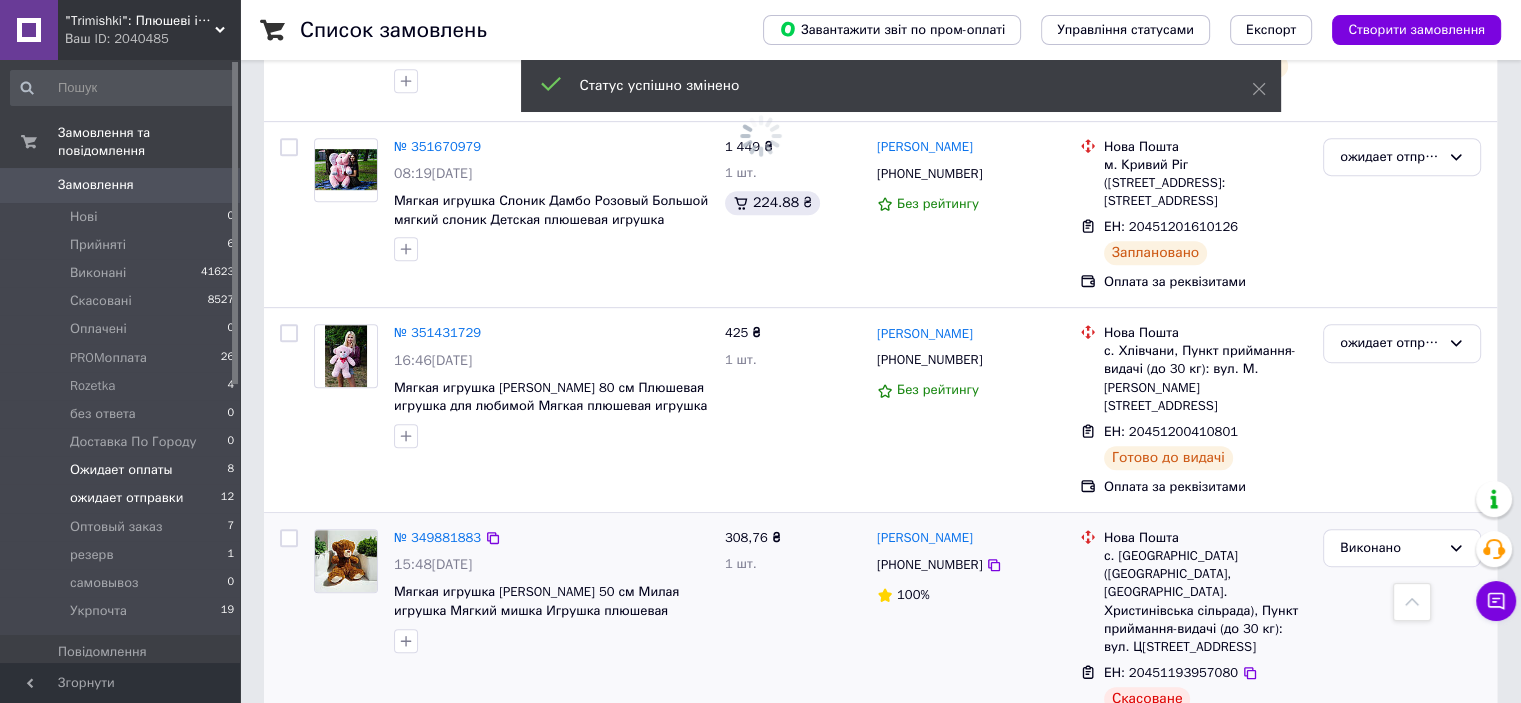 click on "Ожидает оплаты" at bounding box center [121, 470] 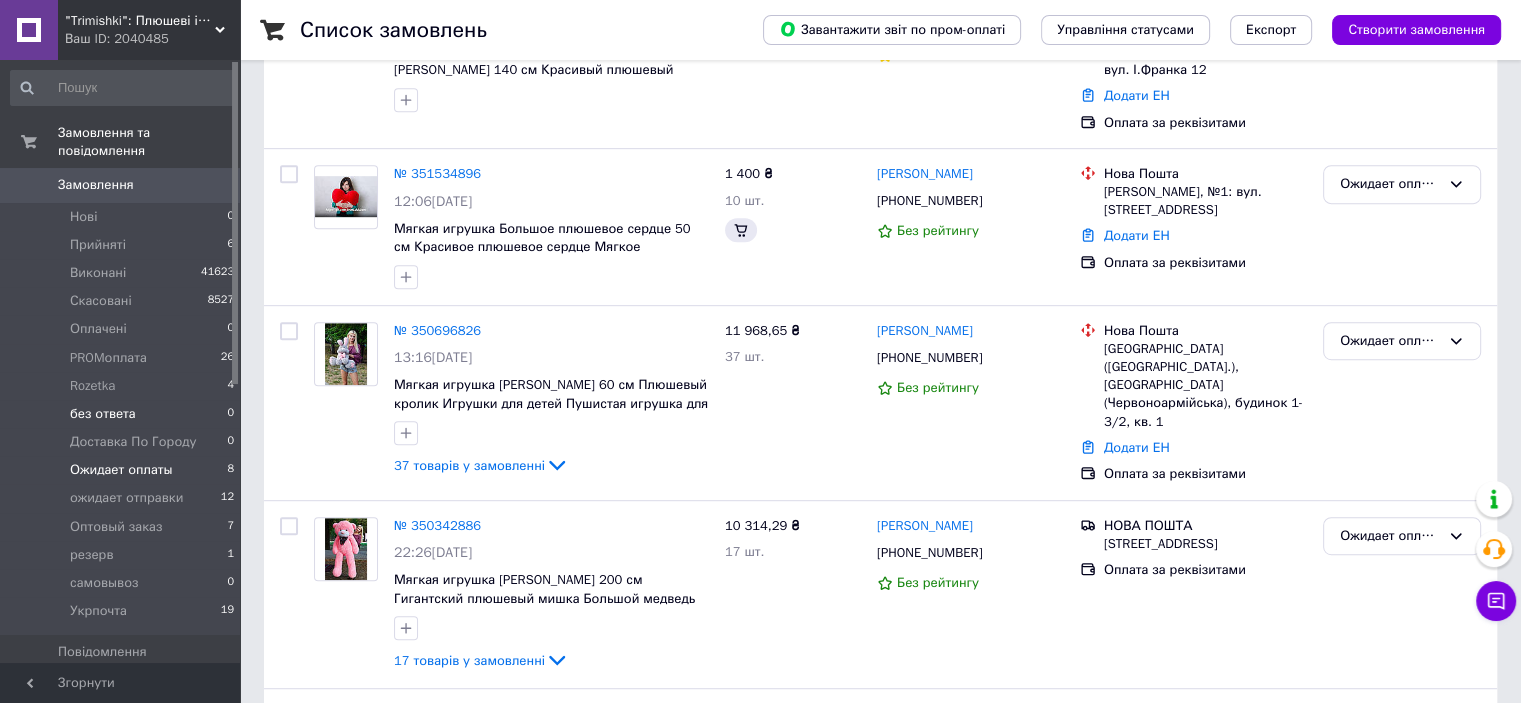 scroll, scrollTop: 0, scrollLeft: 0, axis: both 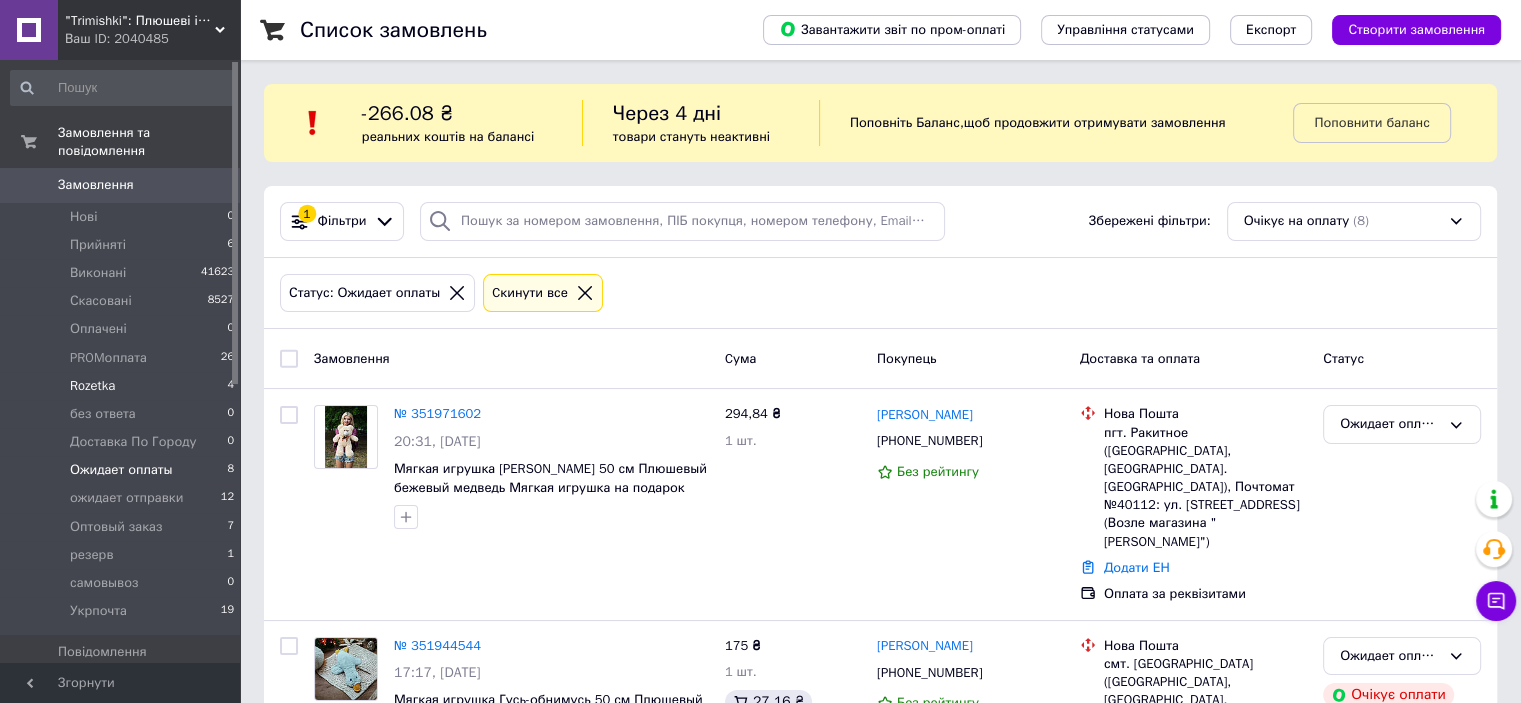 click on "Rozetka 4" at bounding box center (123, 386) 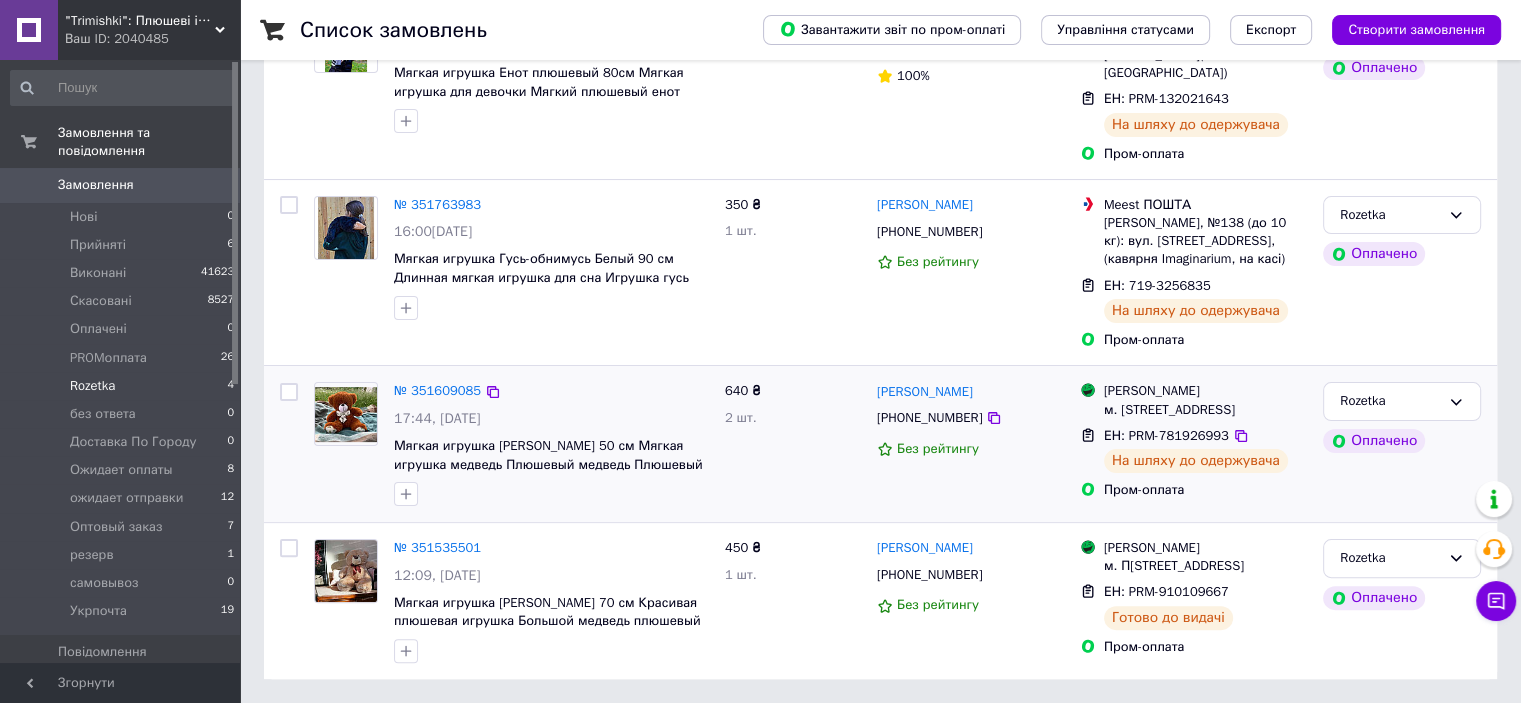 scroll, scrollTop: 417, scrollLeft: 0, axis: vertical 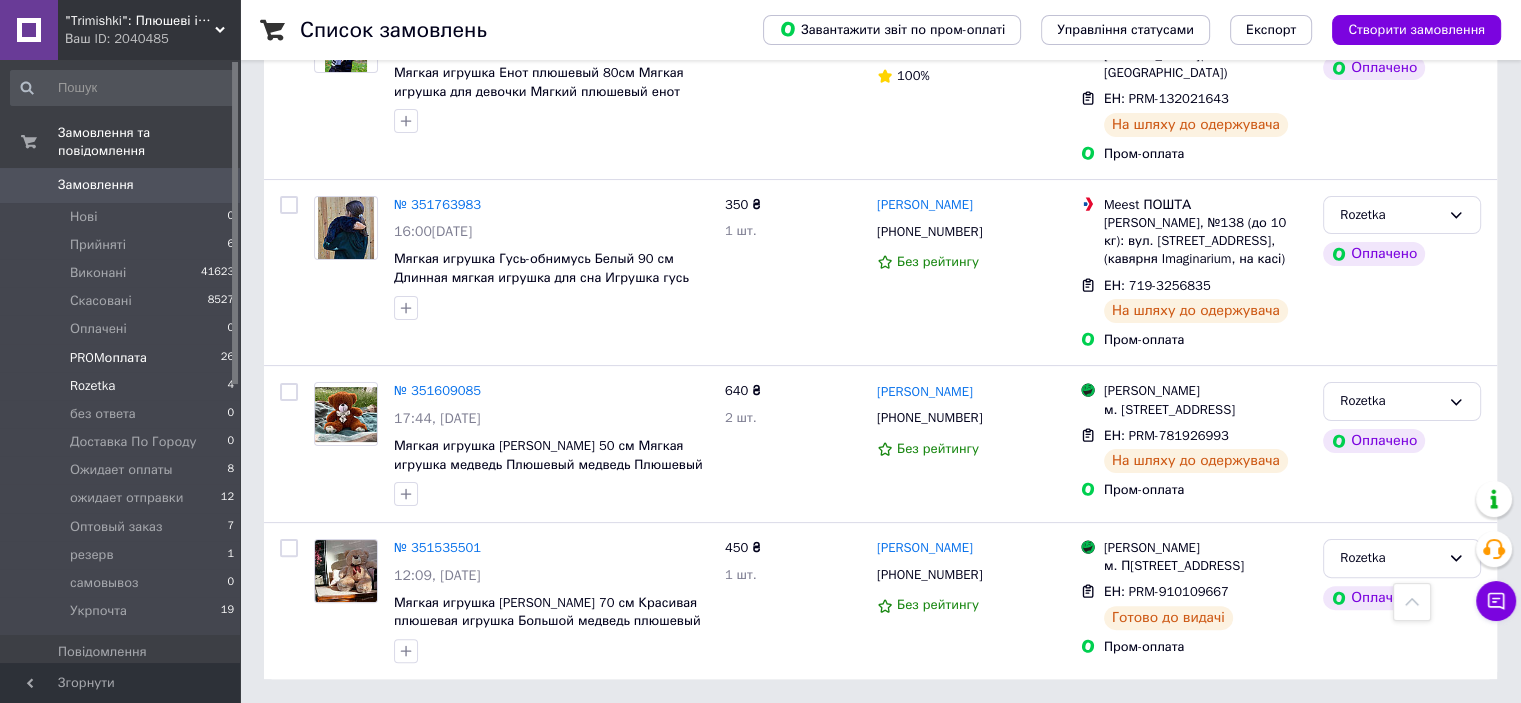 click on "PROMоплата" at bounding box center (108, 358) 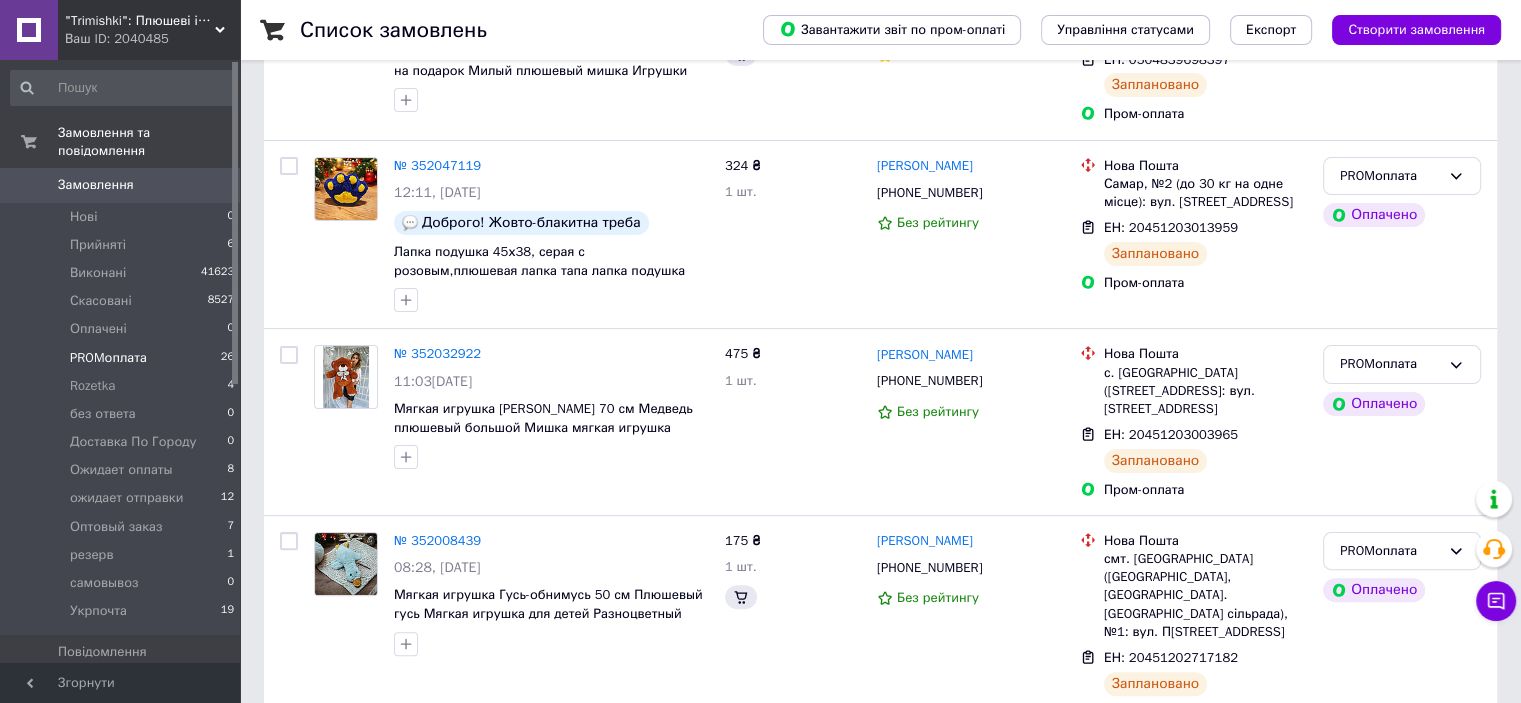 scroll, scrollTop: 0, scrollLeft: 0, axis: both 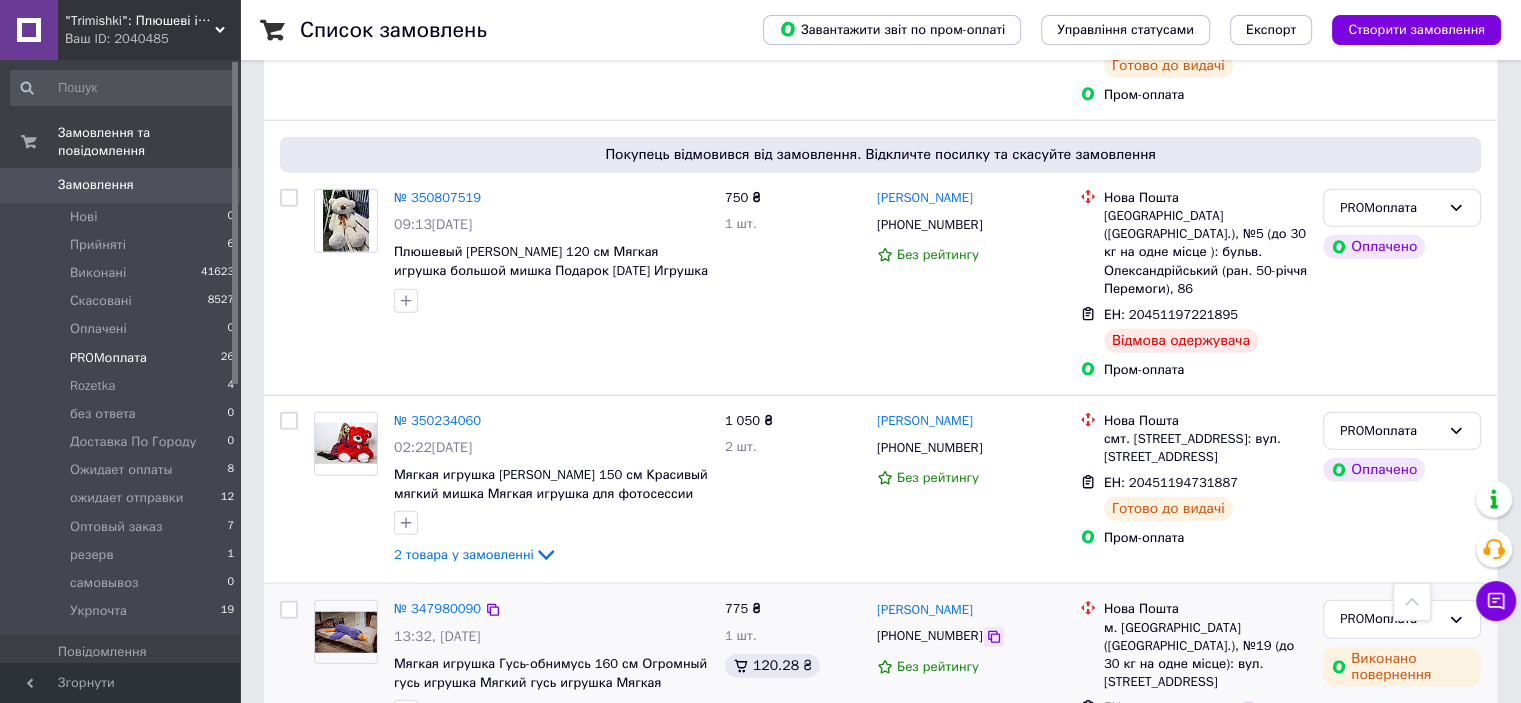 click 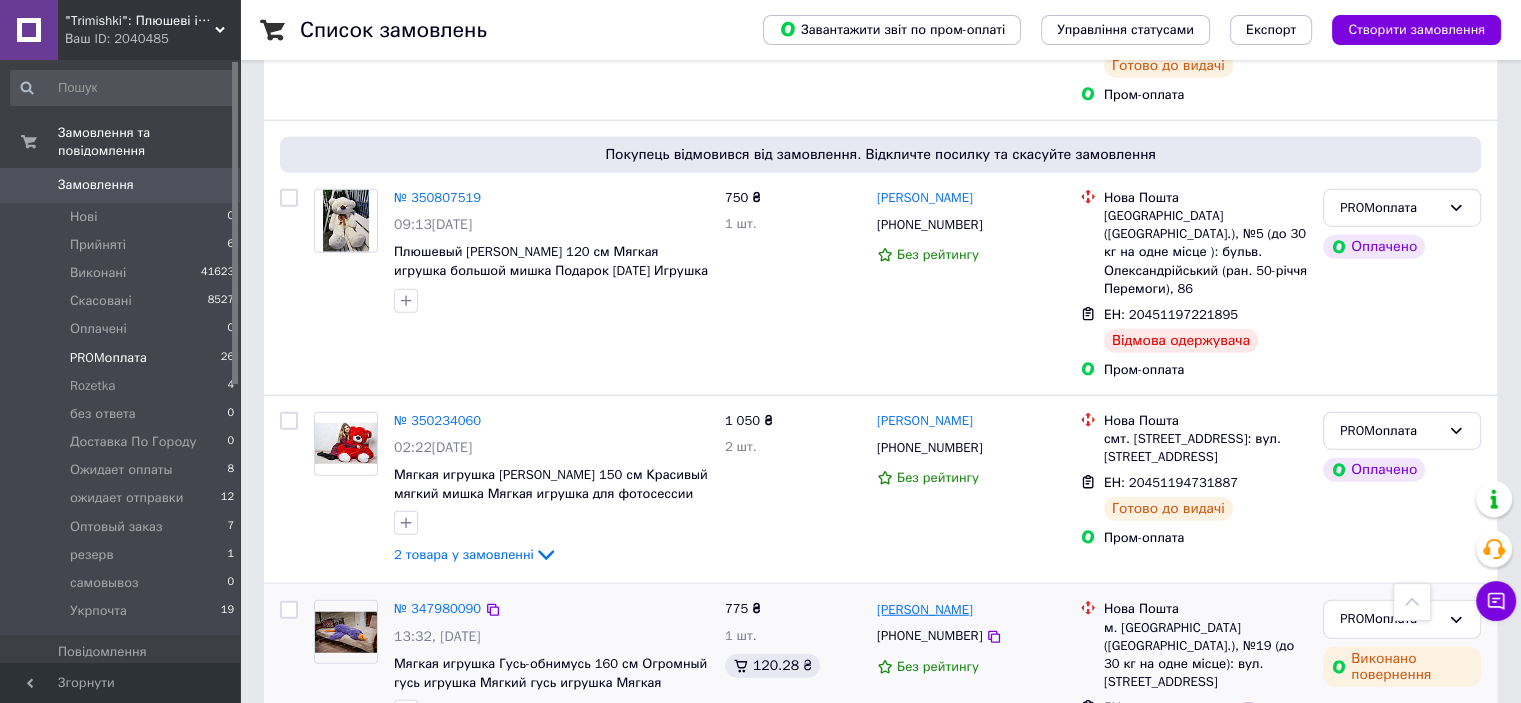 click on "Дарина Горобченко" at bounding box center [925, 610] 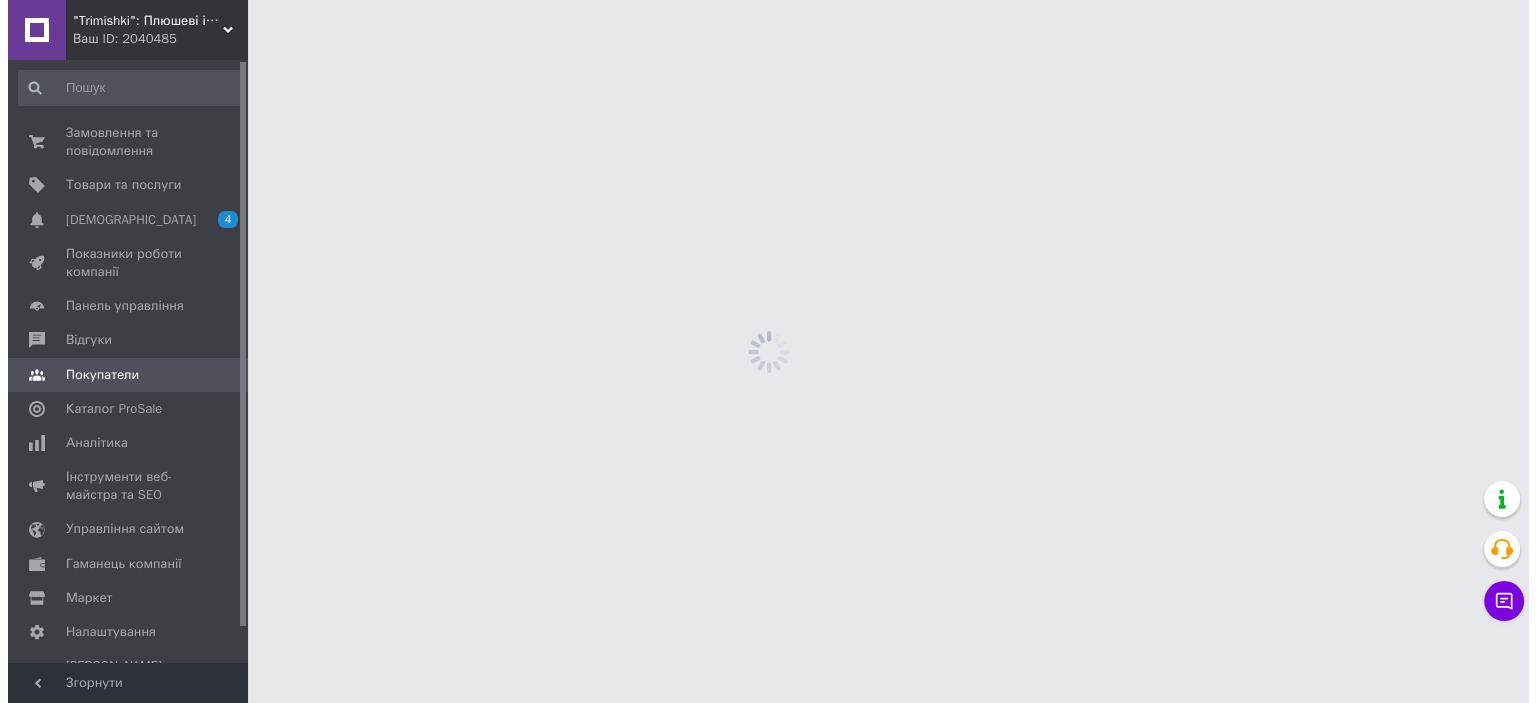 scroll, scrollTop: 0, scrollLeft: 0, axis: both 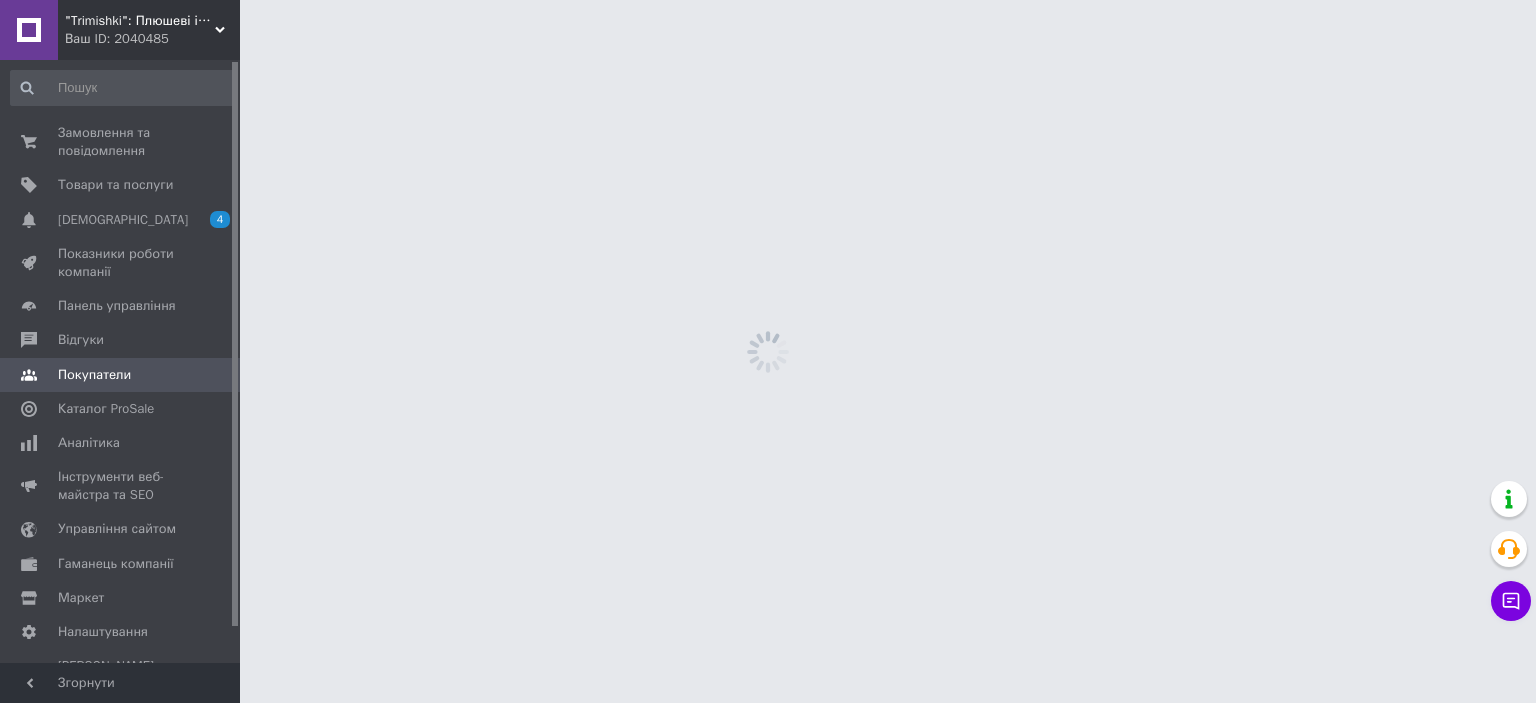 drag, startPoint x: 627, startPoint y: 358, endPoint x: 618, endPoint y: 421, distance: 63.63961 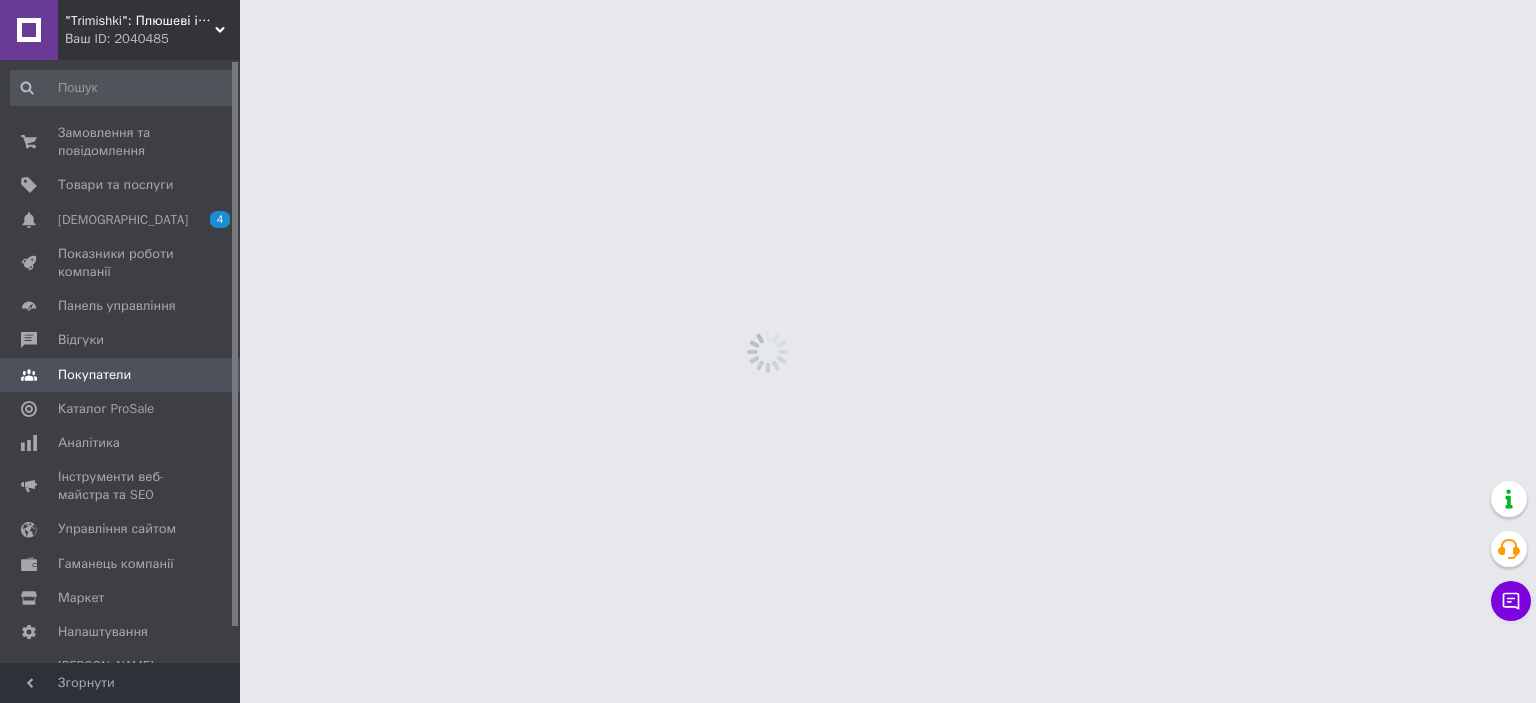 click on ""Trimishki": Плюшеві іграшки на будь-який смак! Ваш ID: 2040485 Сайт "Trimishki": Плюшеві іграшки на буд... Кабінет покупця Перевірити стан системи Сторінка на порталі Довідка Вийти Замовлення та повідомлення 0 0 Товари та послуги Сповіщення 4 0 Показники роботи компанії Панель управління Відгуки Покупатели Каталог ProSale Аналітика Інструменти веб-майстра та SEO Управління сайтом Гаманець компанії Маркет Налаштування Тарифи та рахунки Prom топ Згорнути" at bounding box center [768, 0] 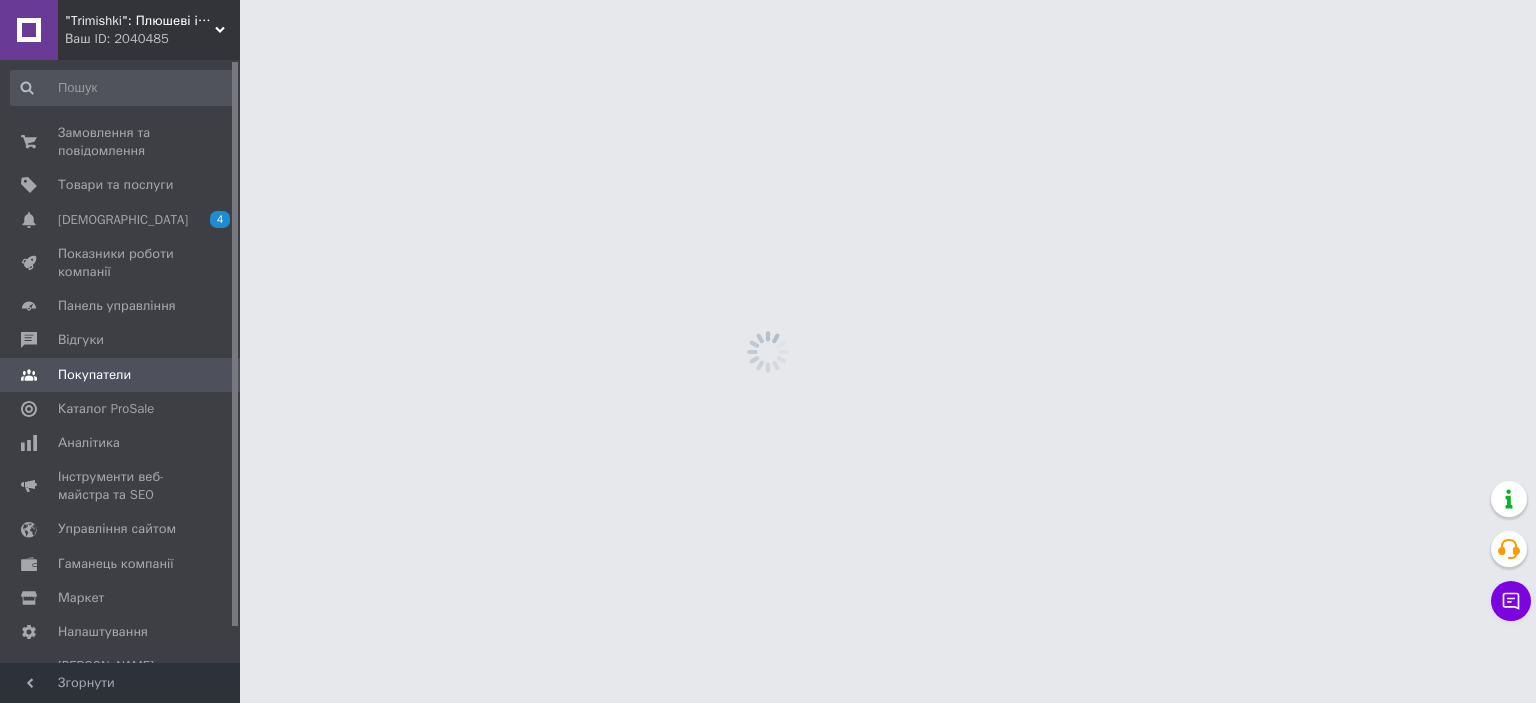 click on ""Trimishki": Плюшеві іграшки на будь-який смак! Ваш ID: 2040485 Сайт "Trimishki": Плюшеві іграшки на буд... Кабінет покупця Перевірити стан системи Сторінка на порталі Довідка Вийти Замовлення та повідомлення 0 0 Товари та послуги Сповіщення 4 0 Показники роботи компанії Панель управління Відгуки Покупатели Каталог ProSale Аналітика Інструменти веб-майстра та SEO Управління сайтом Гаманець компанії Маркет Налаштування Тарифи та рахунки Prom топ Згорнути" at bounding box center [768, 0] 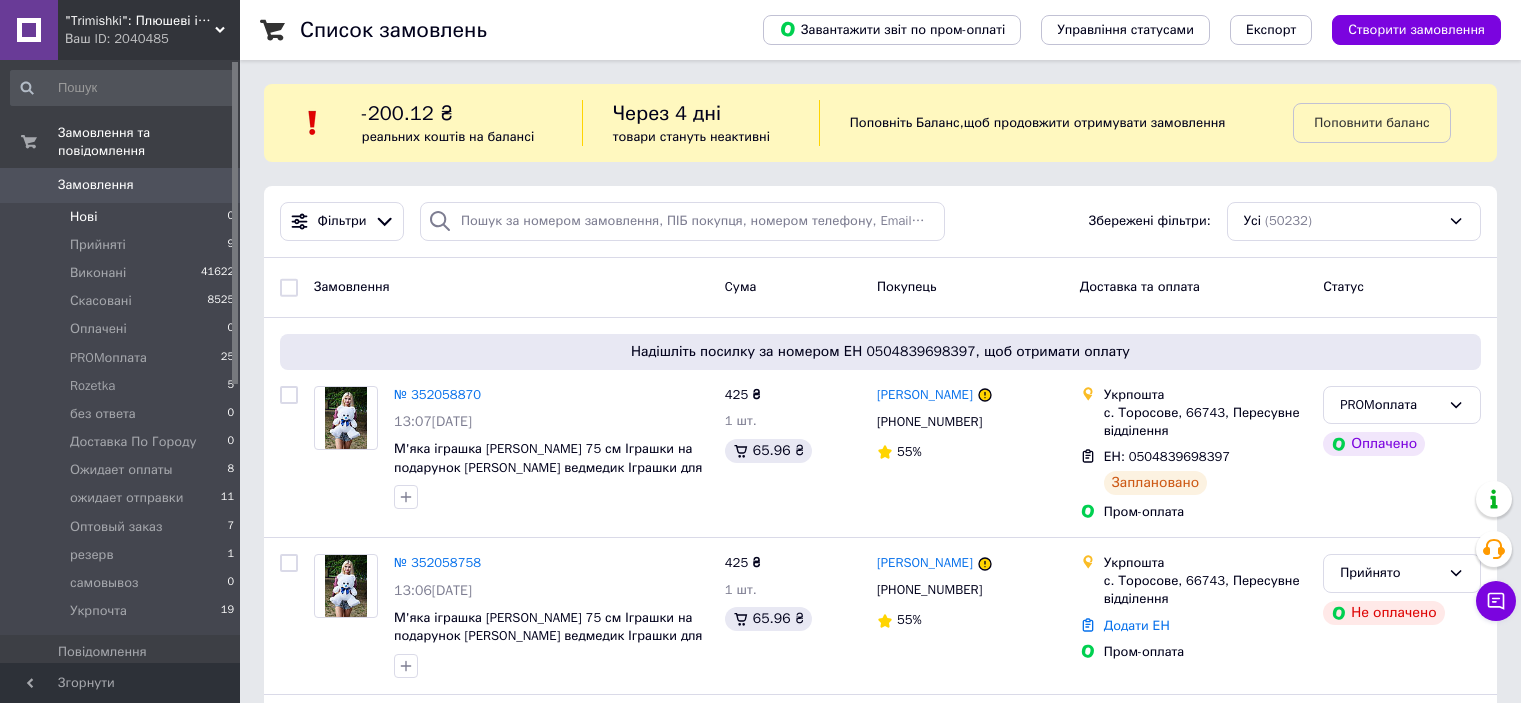 scroll, scrollTop: 0, scrollLeft: 0, axis: both 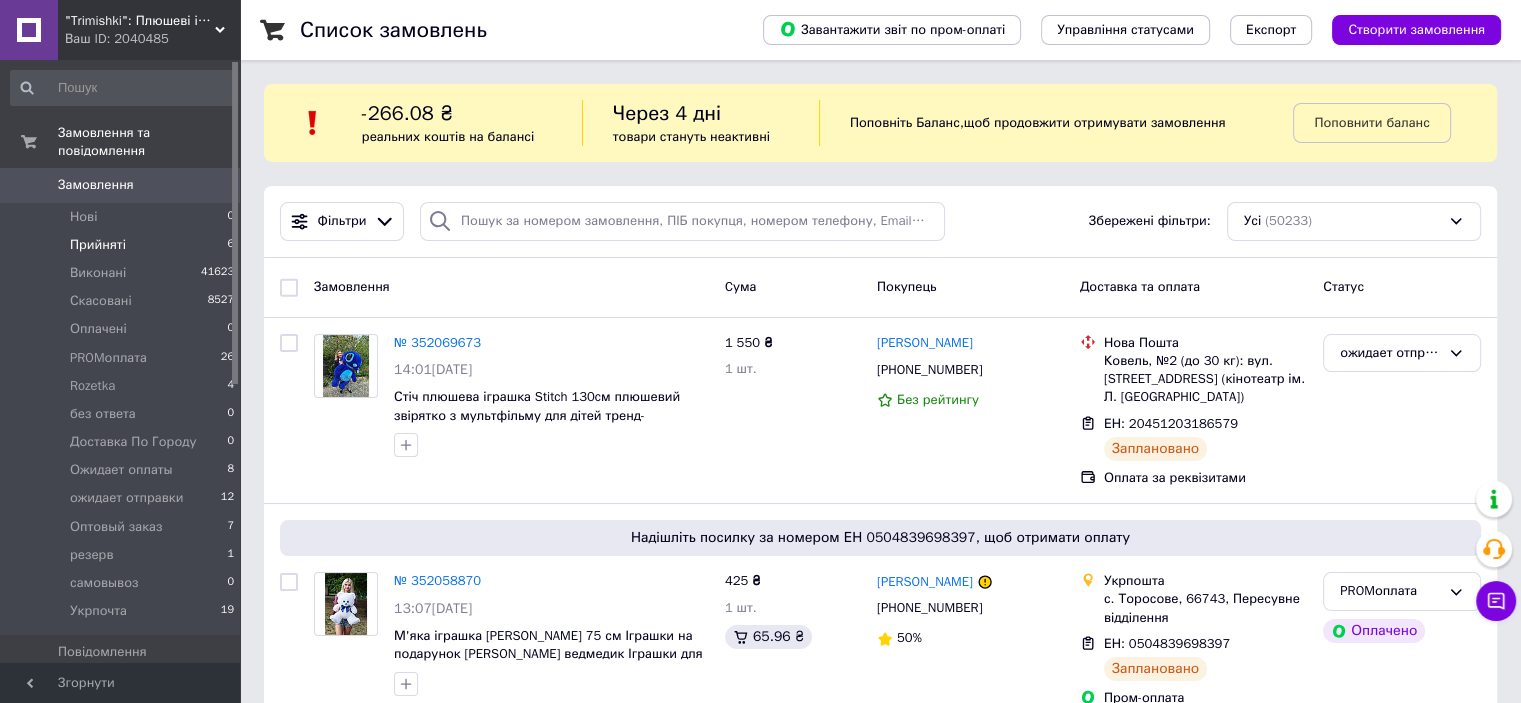click on "Прийняті 6" at bounding box center (123, 245) 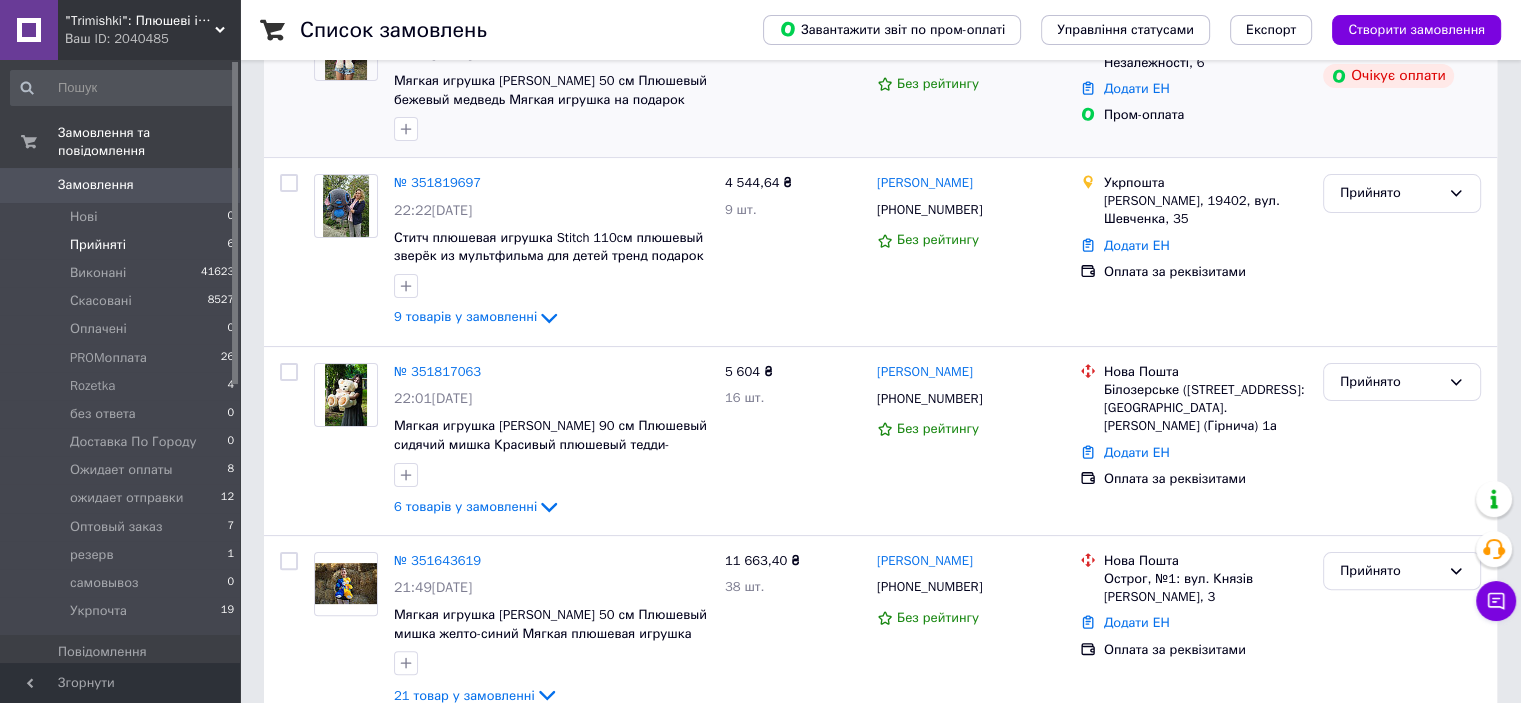 scroll, scrollTop: 400, scrollLeft: 0, axis: vertical 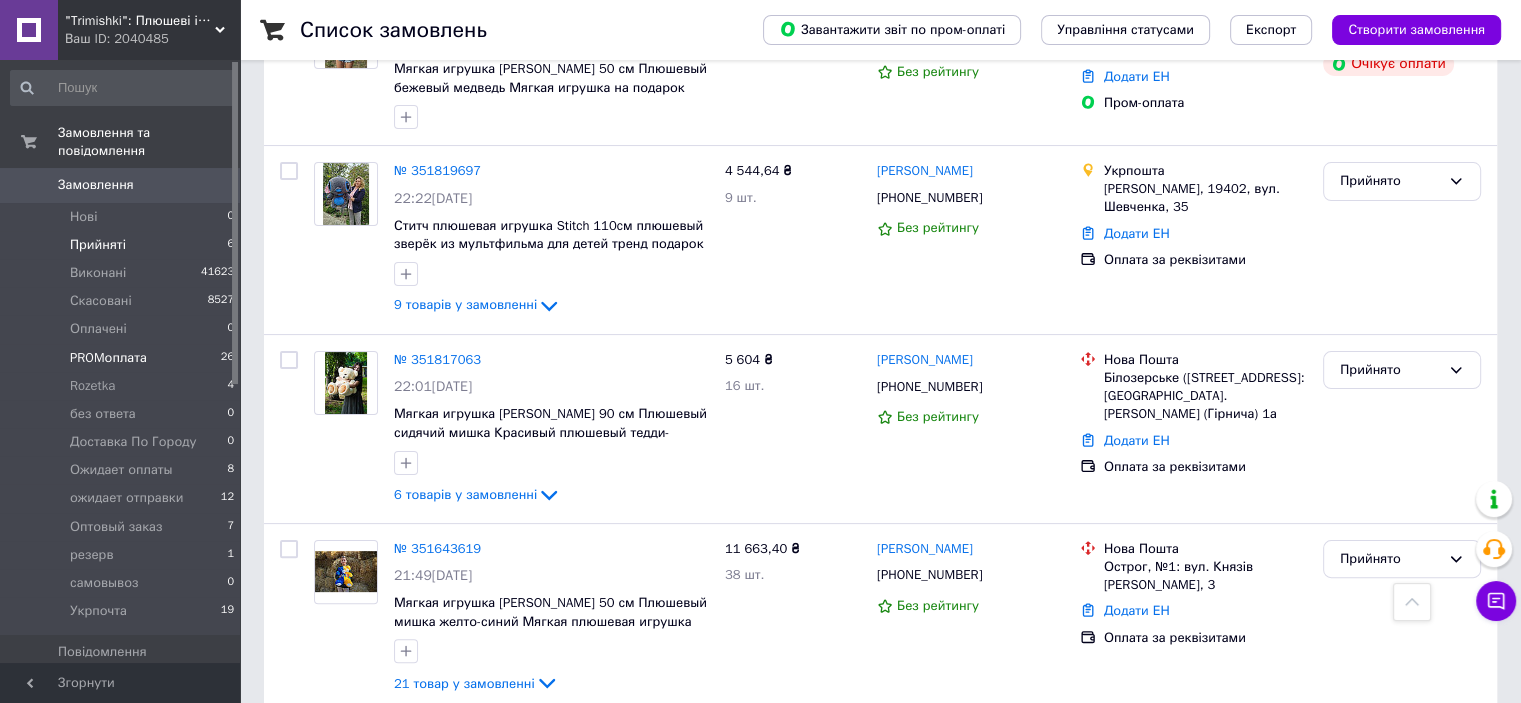 click on "PROMоплата 26" at bounding box center (123, 358) 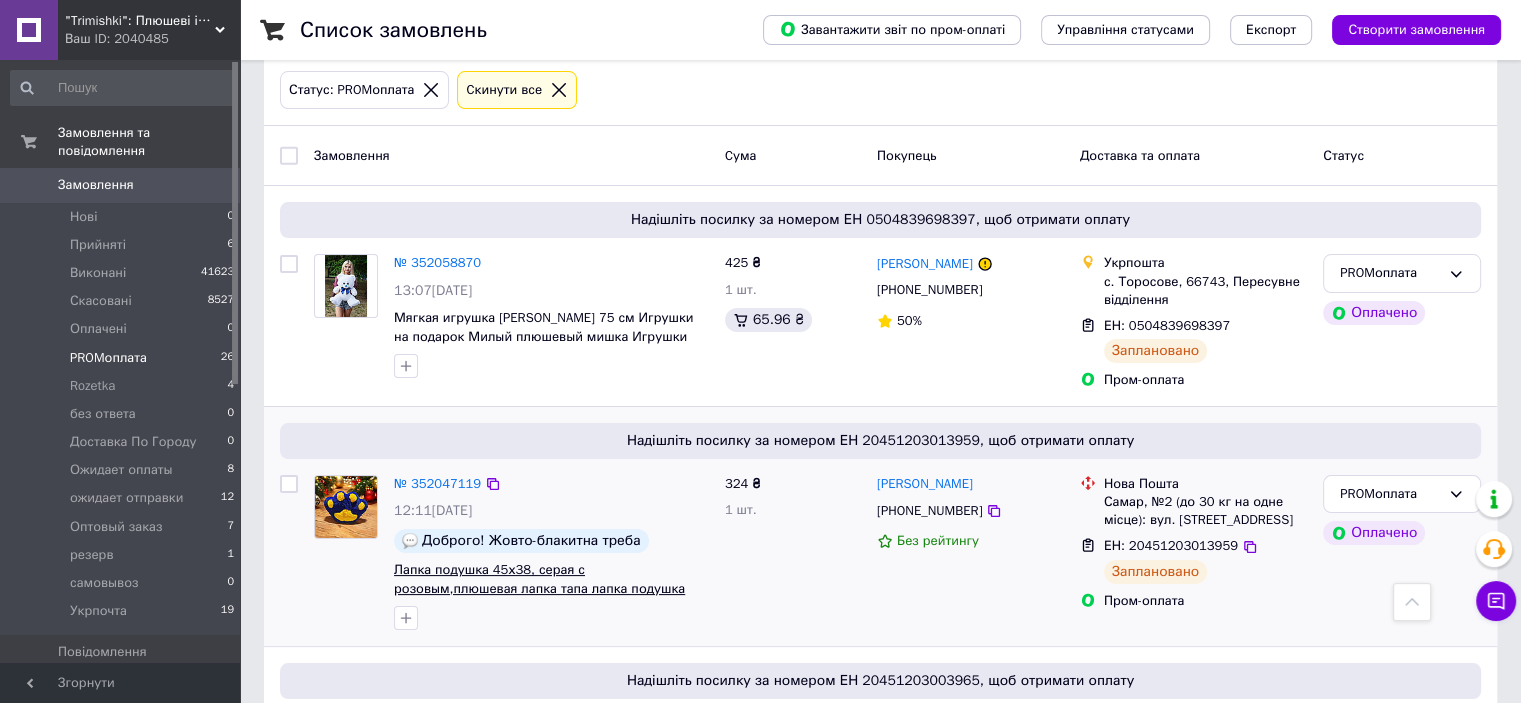 scroll, scrollTop: 200, scrollLeft: 0, axis: vertical 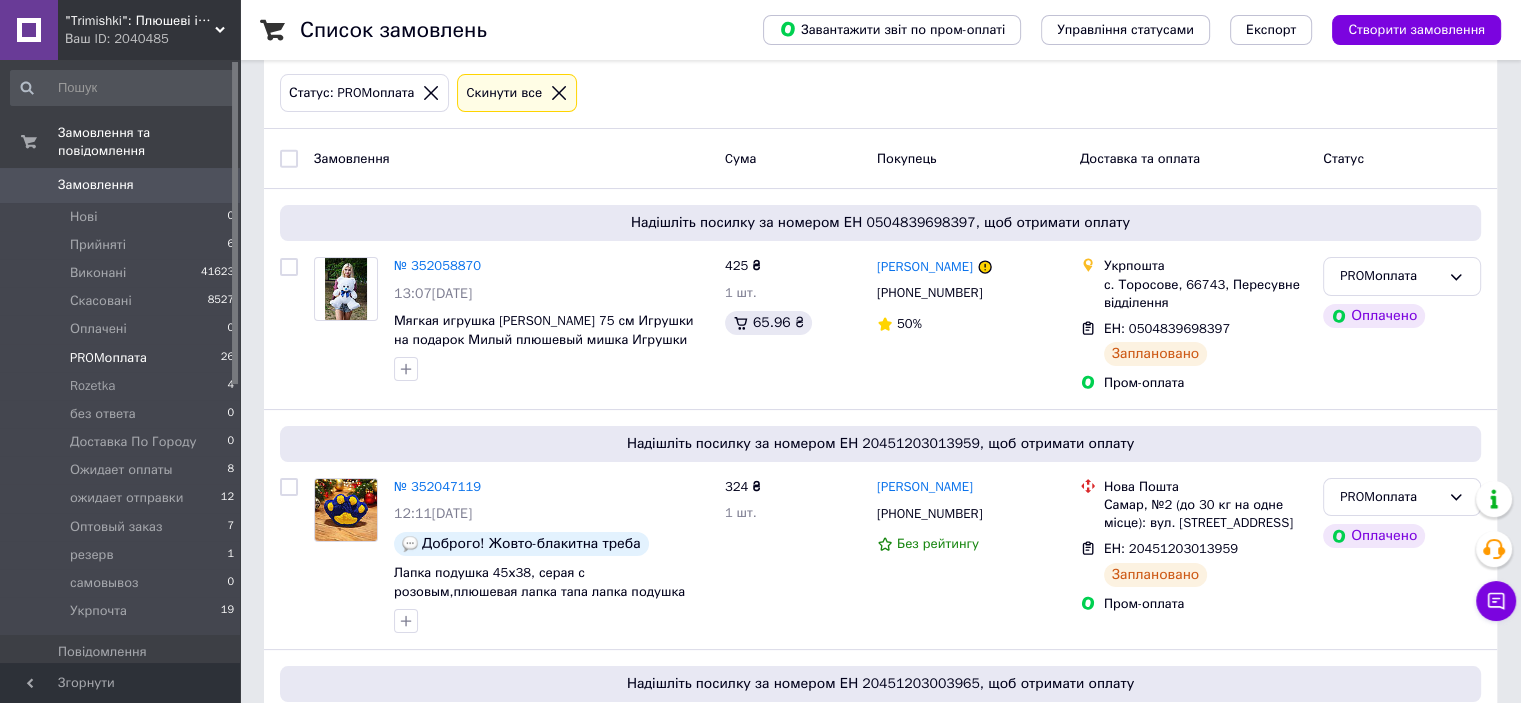 click on "PROMоплата" at bounding box center (108, 358) 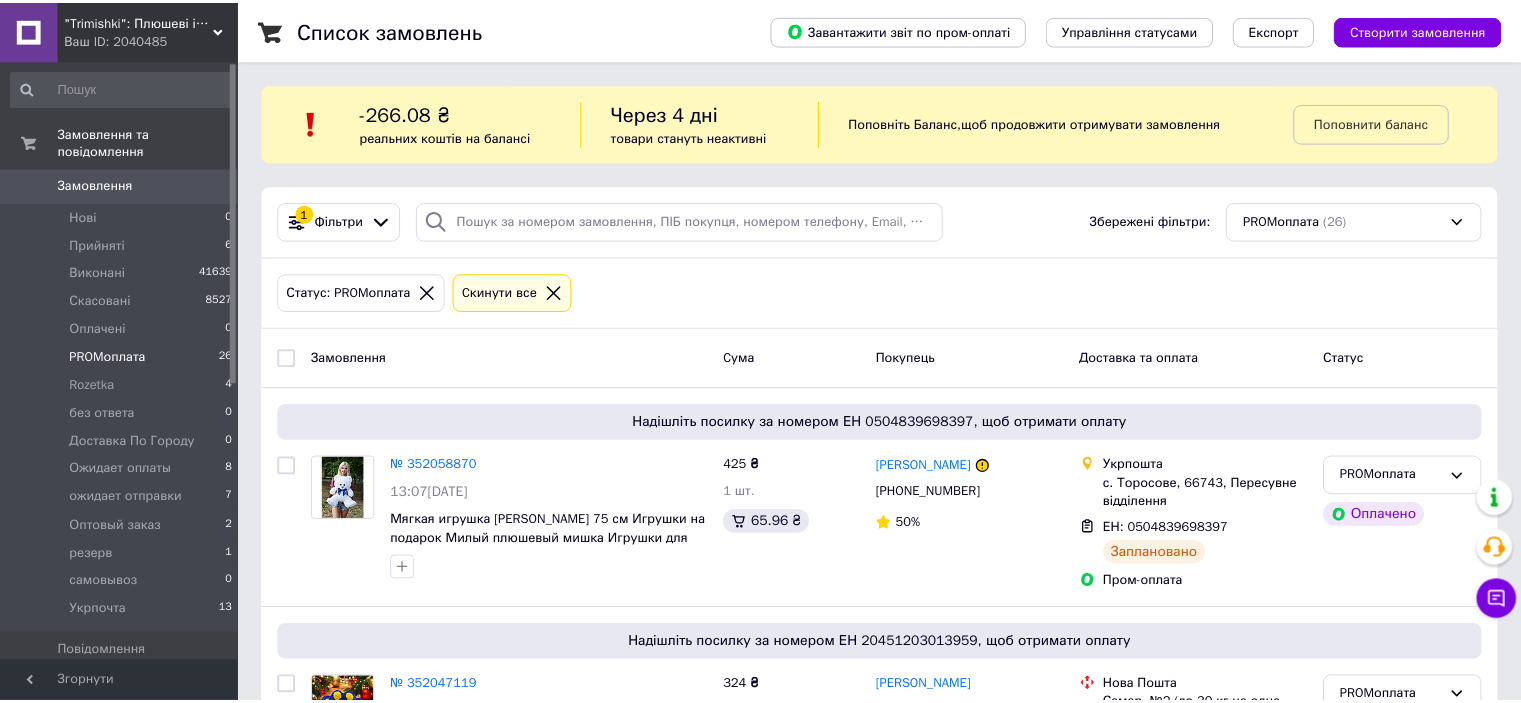 scroll, scrollTop: 0, scrollLeft: 0, axis: both 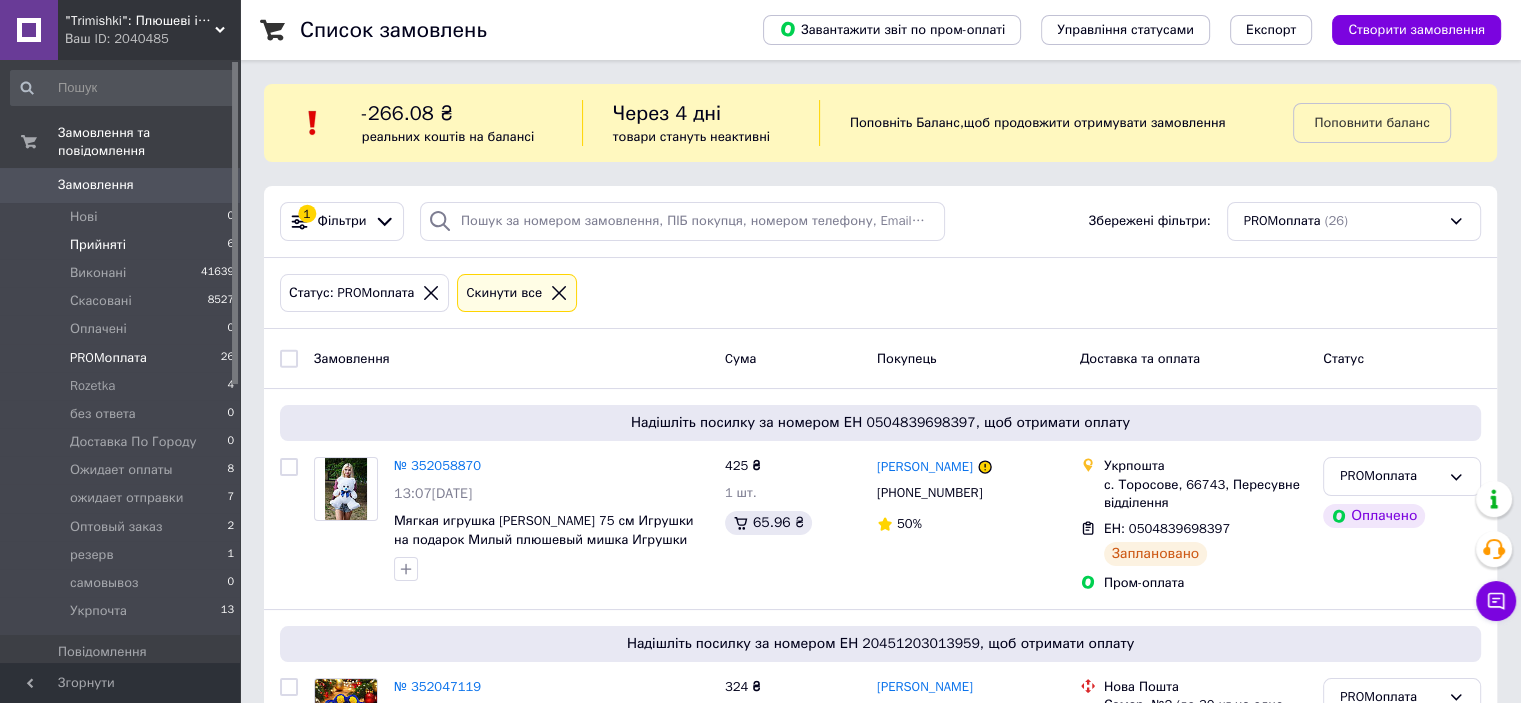 click on "Прийняті 6" at bounding box center (123, 245) 